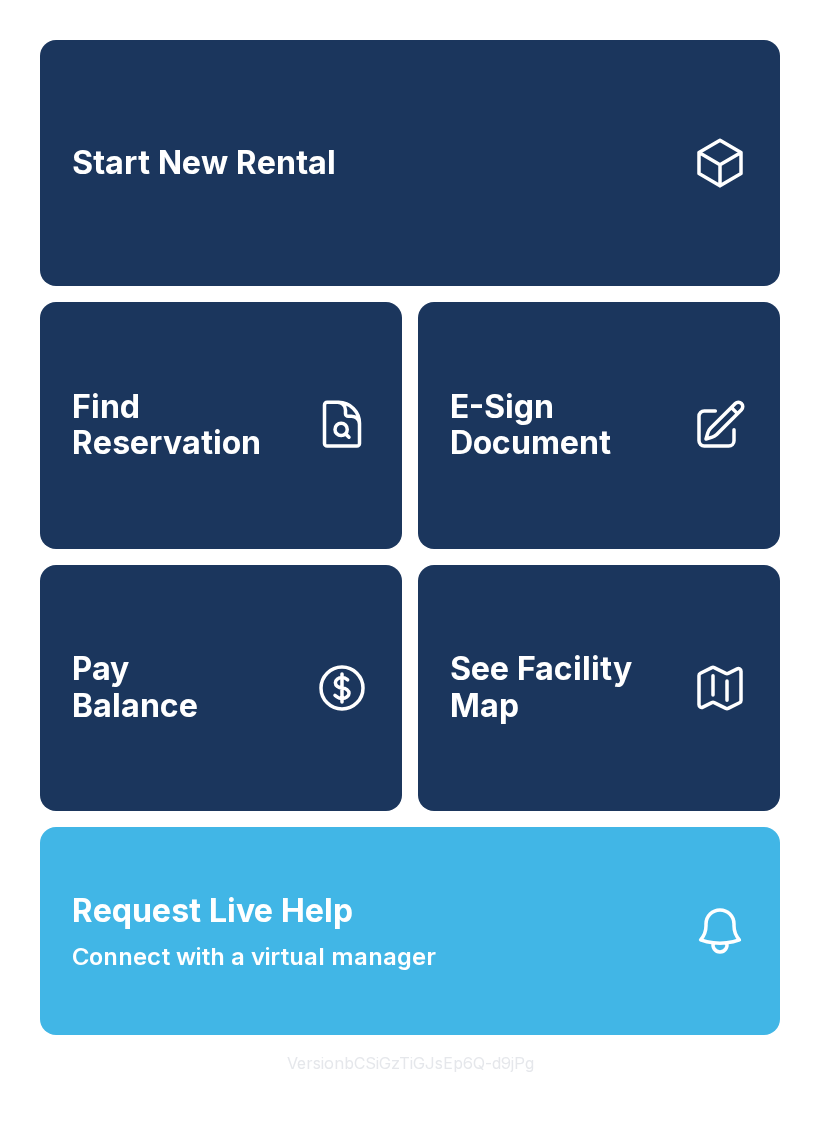 scroll, scrollTop: 0, scrollLeft: 0, axis: both 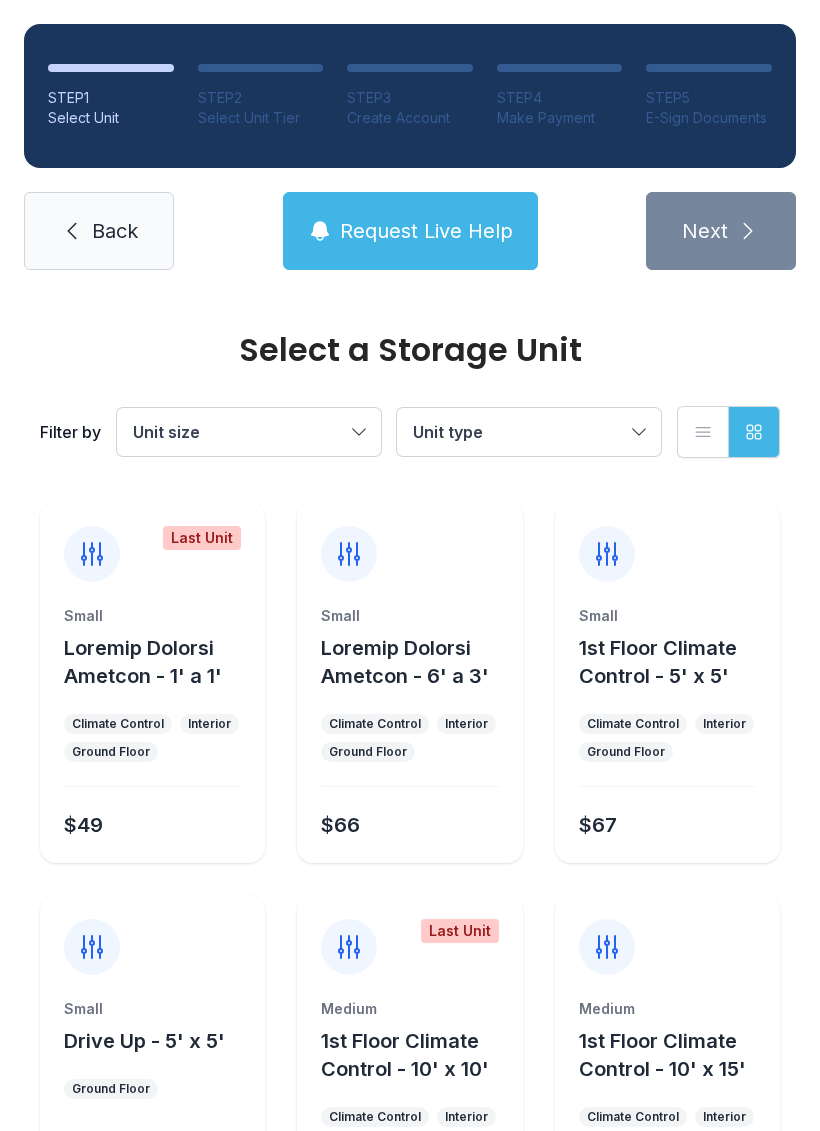 click on "Back" at bounding box center [115, 231] 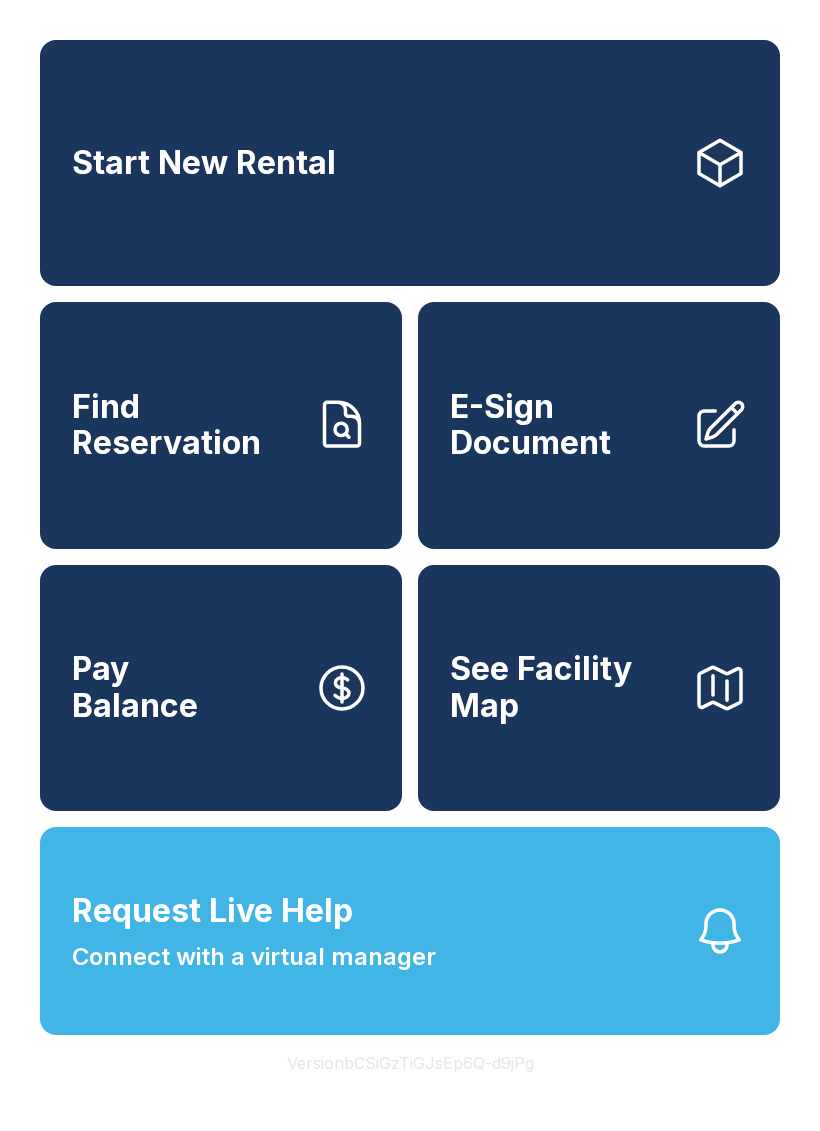 click on "Find Reservation" at bounding box center [185, 425] 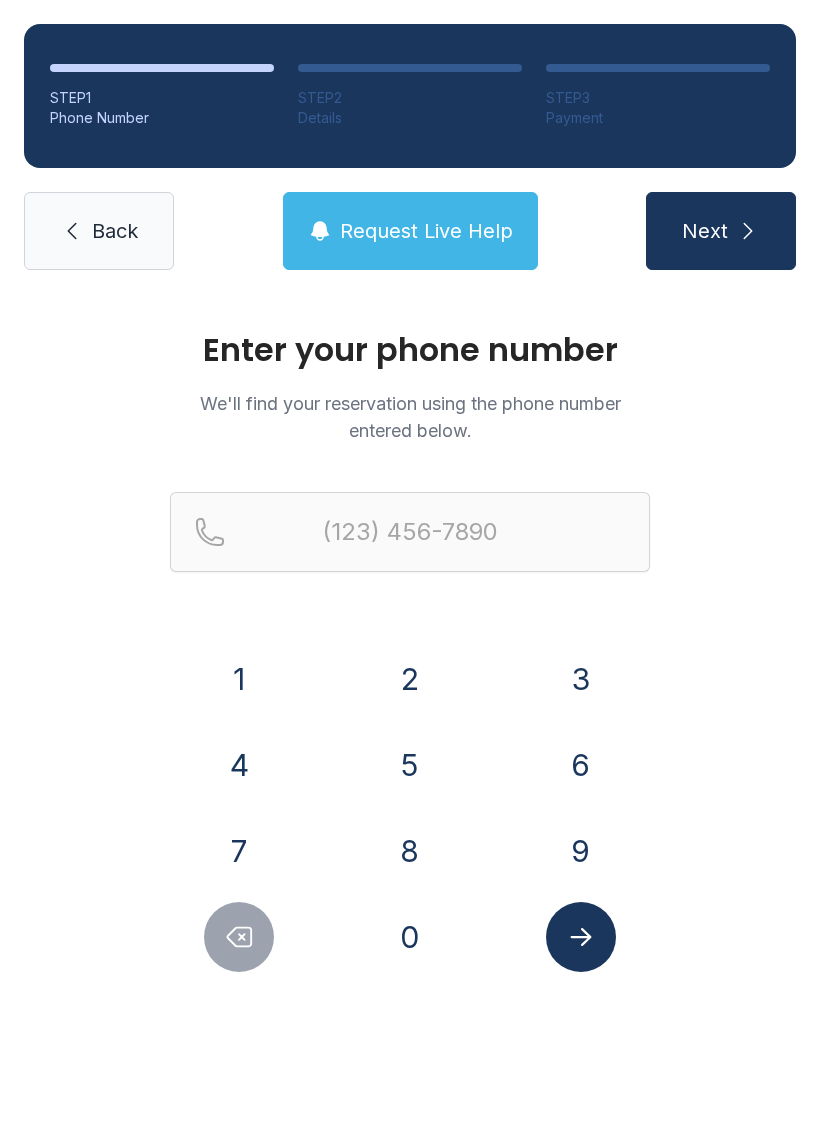 click on "3" at bounding box center (239, 679) 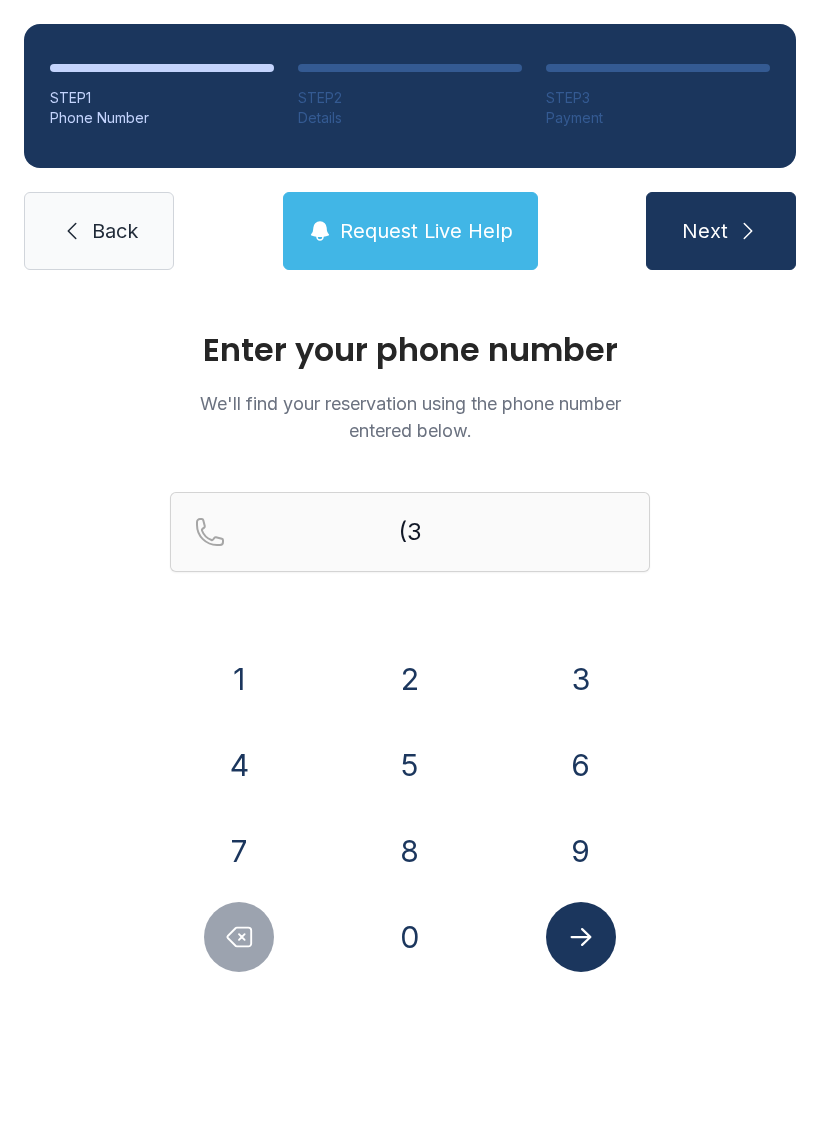 click on "1" at bounding box center (239, 679) 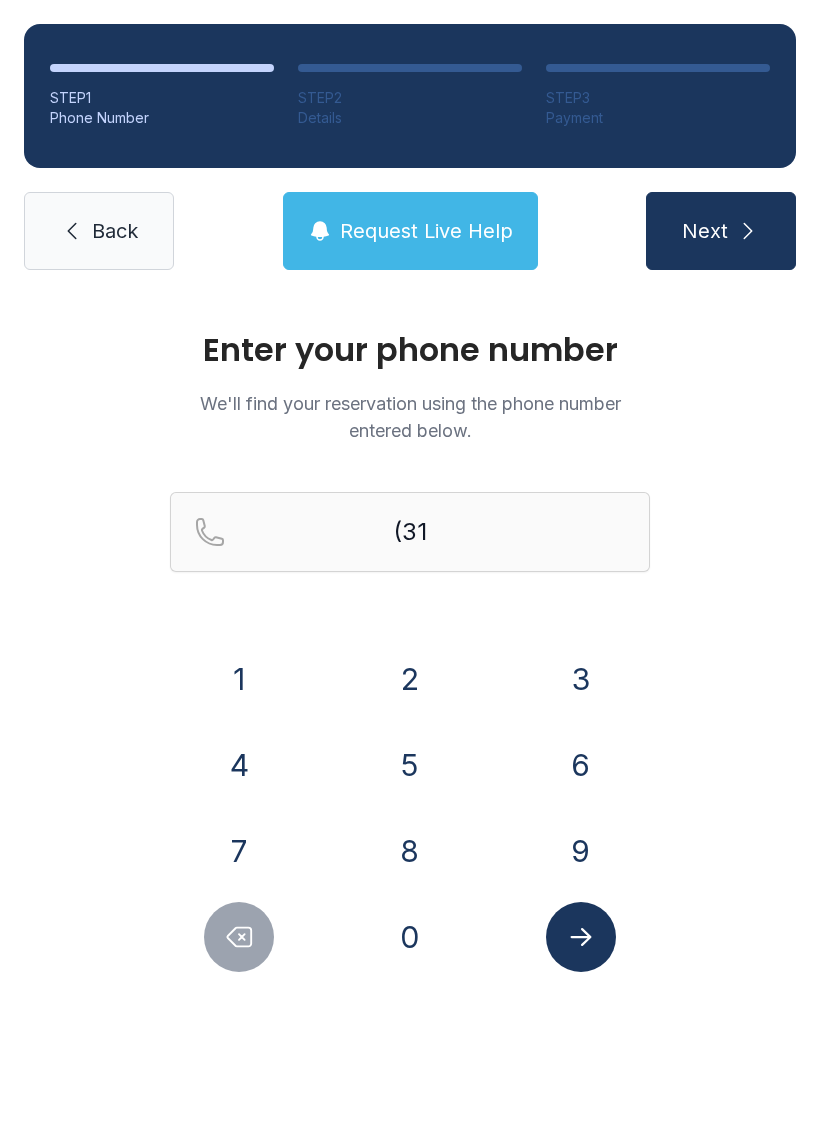 click on "2" at bounding box center [239, 679] 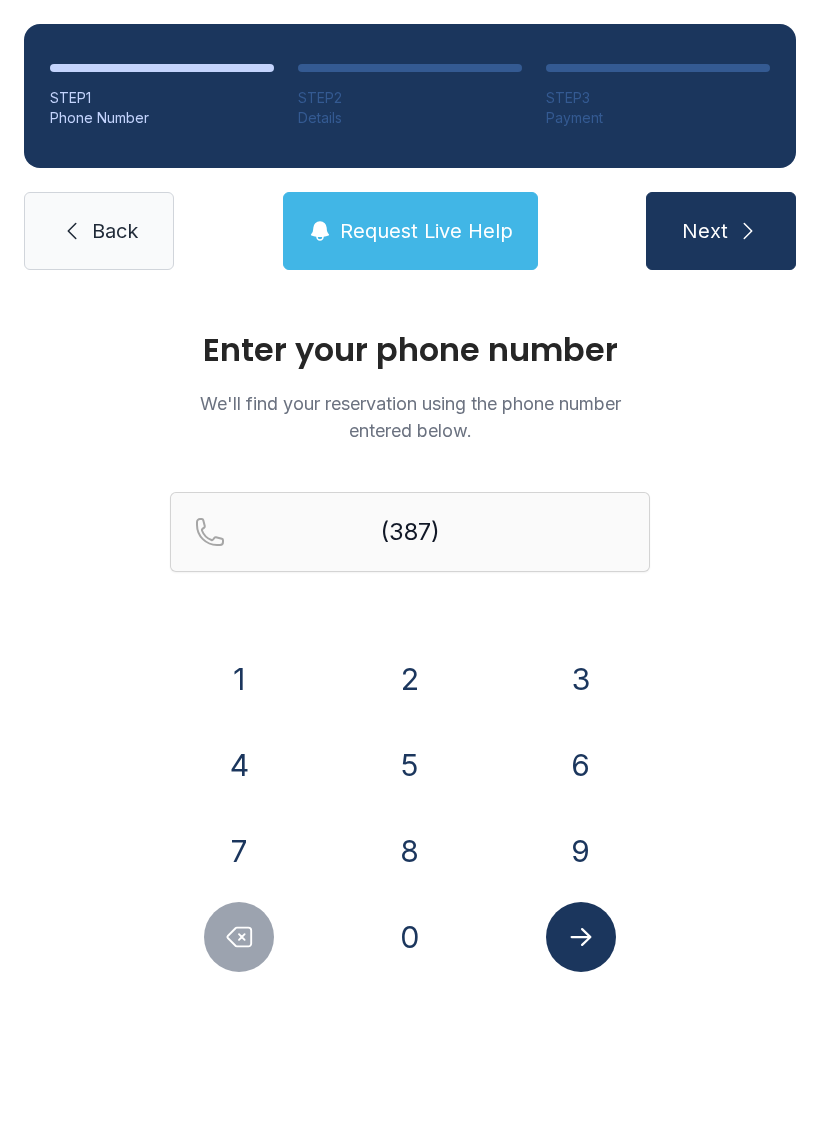 click on "2" at bounding box center [239, 679] 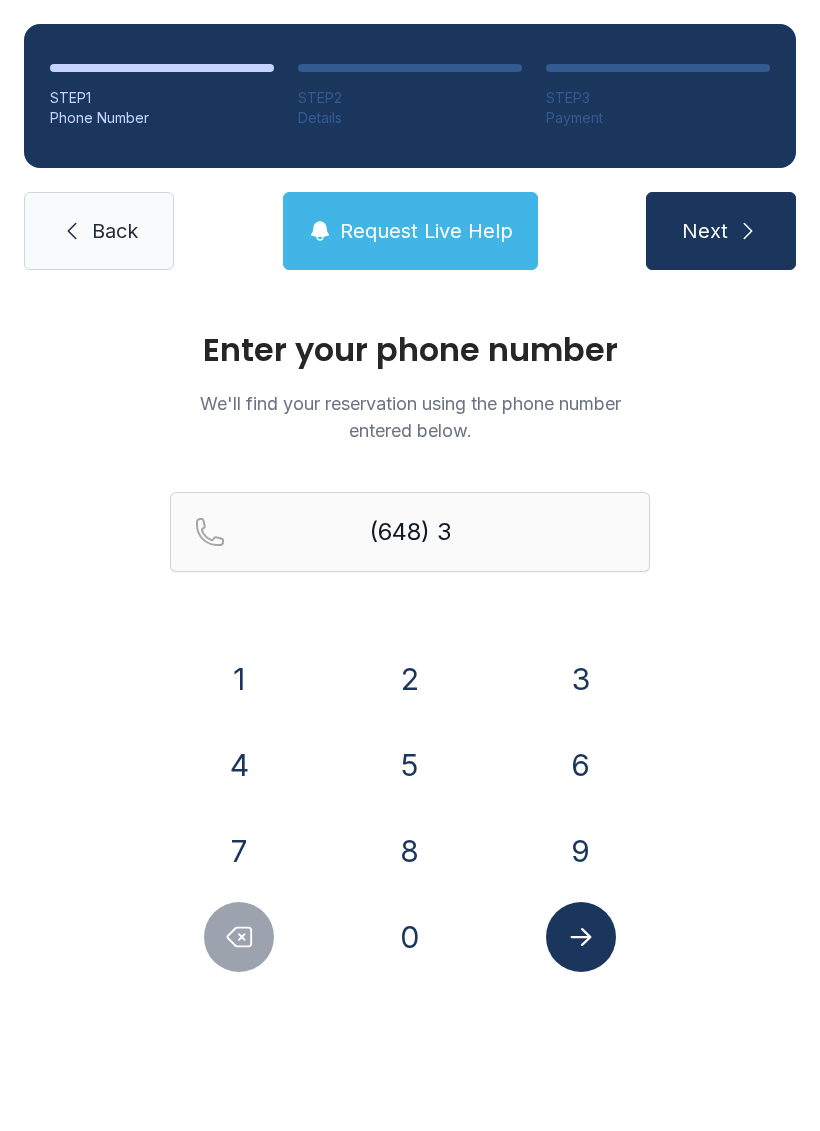 click on "8" at bounding box center [239, 679] 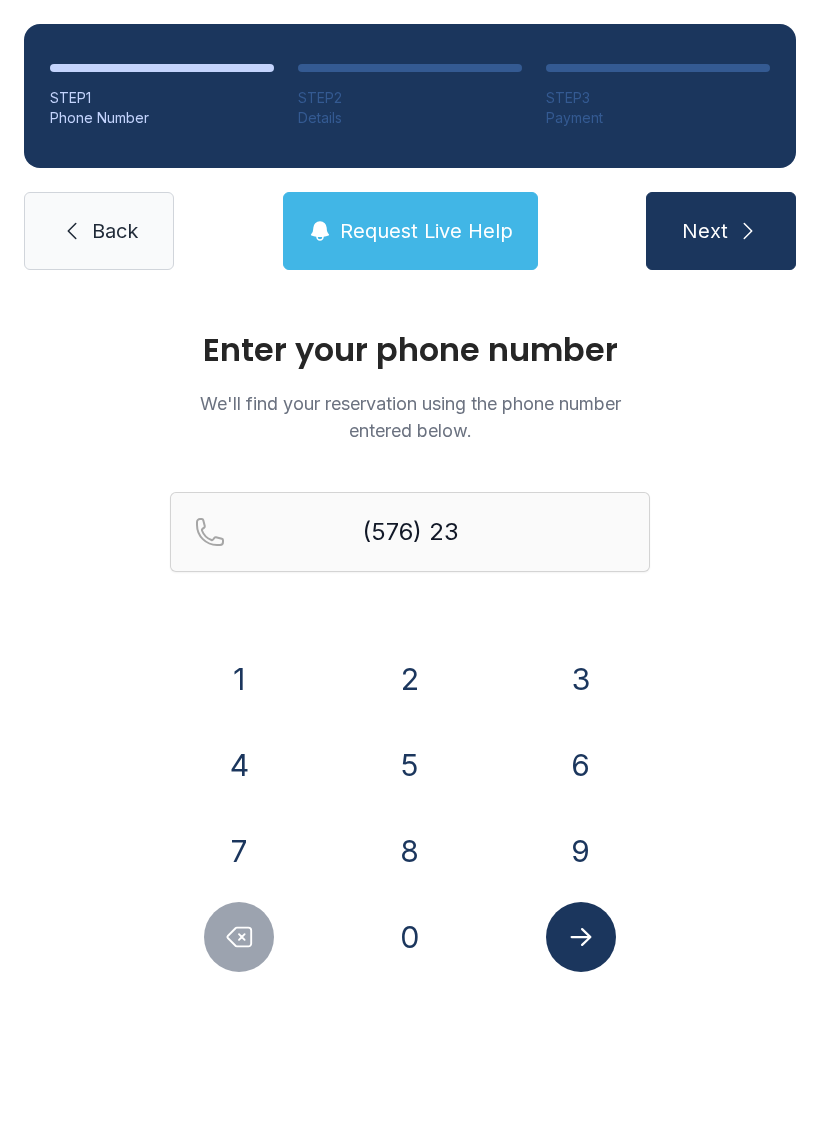 click on "7" at bounding box center [239, 679] 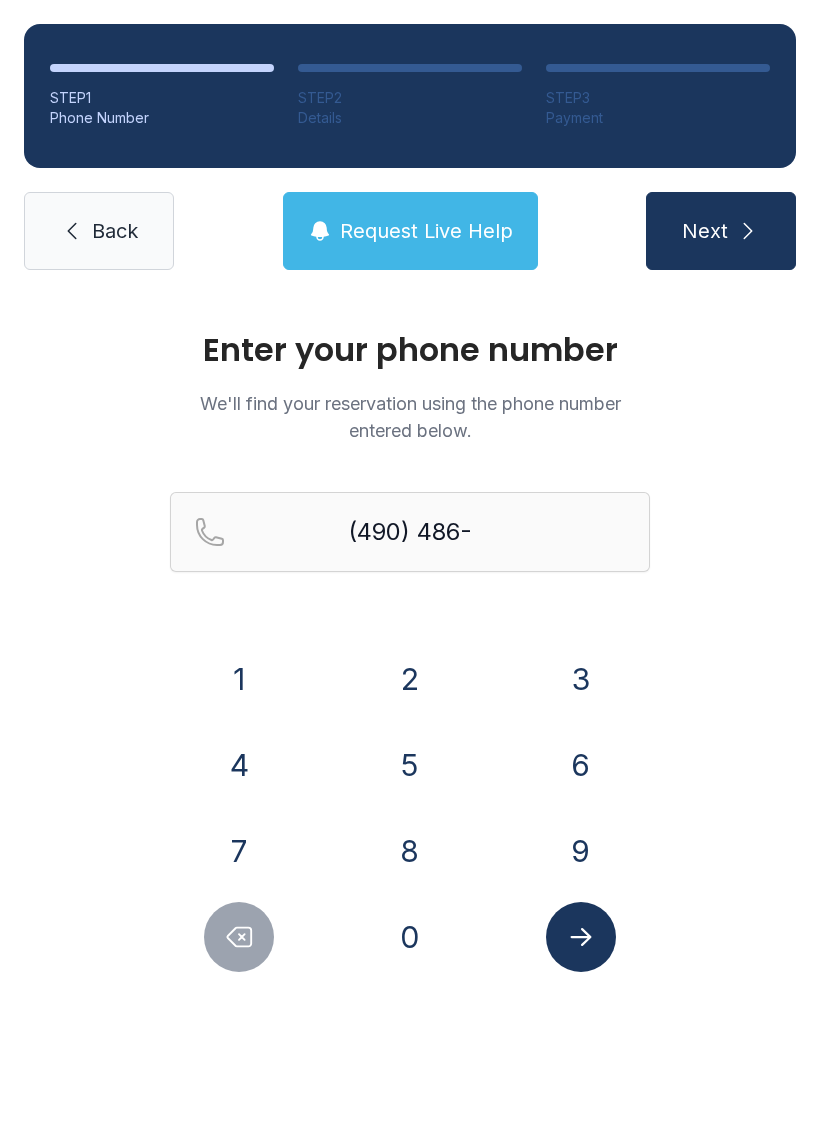 click on "6" at bounding box center (239, 679) 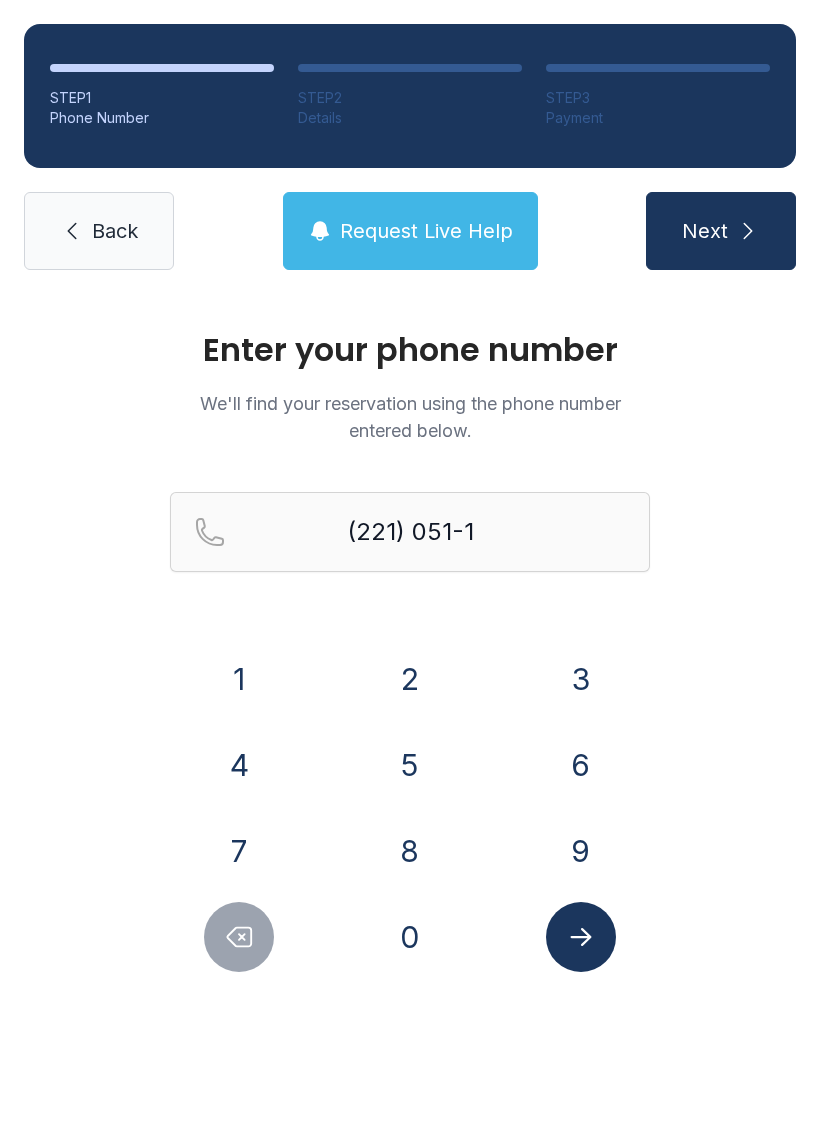 click on "0" at bounding box center [239, 679] 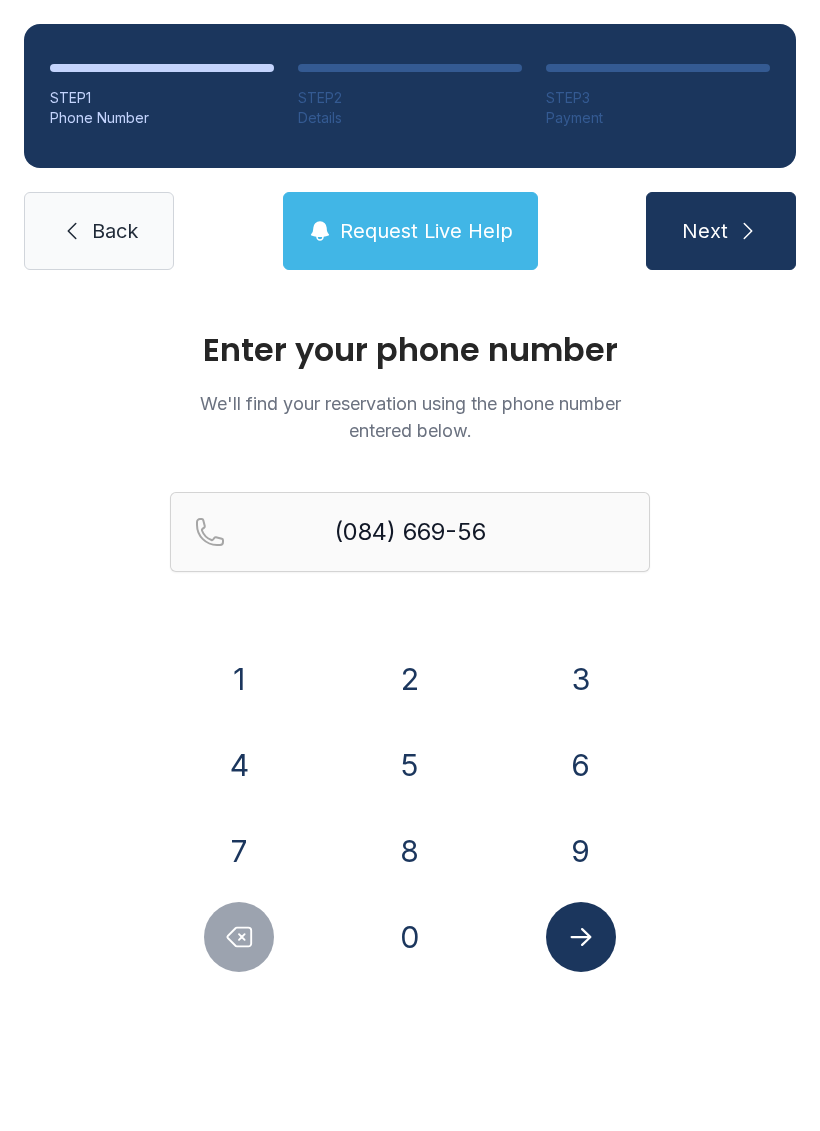 click on "8" at bounding box center (239, 679) 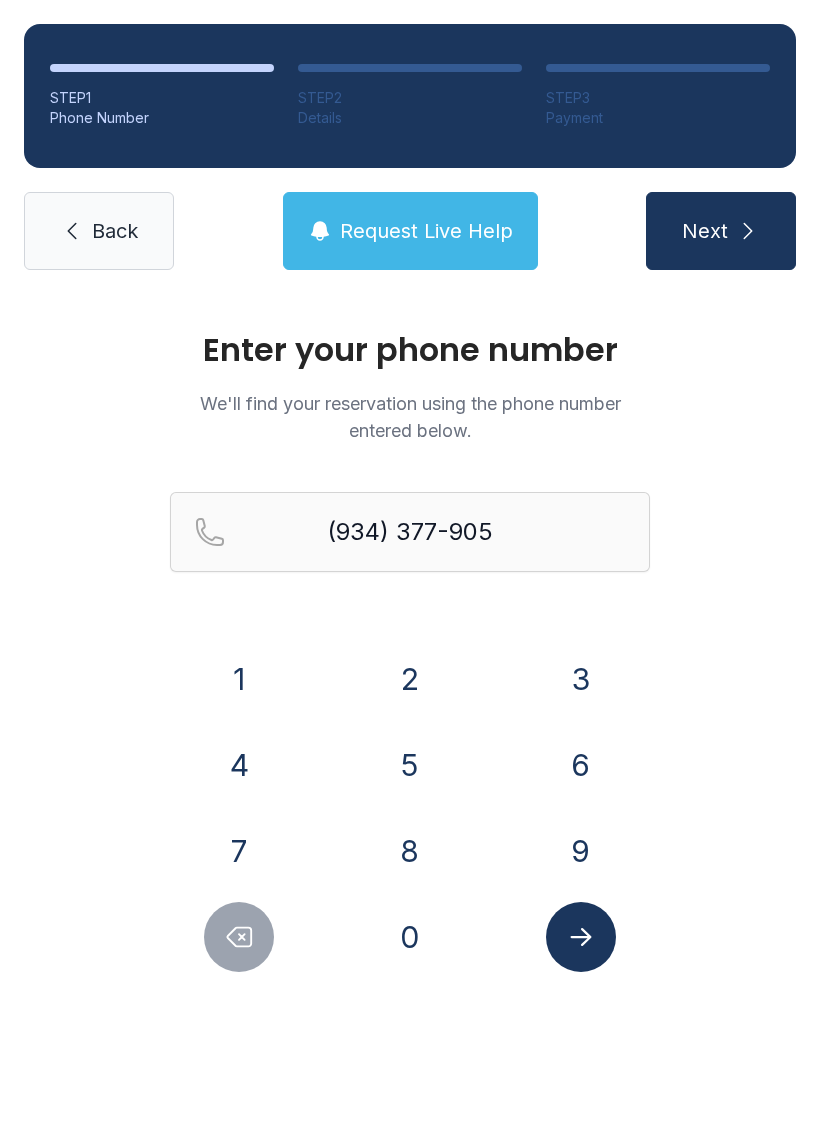 click on "0" at bounding box center [239, 679] 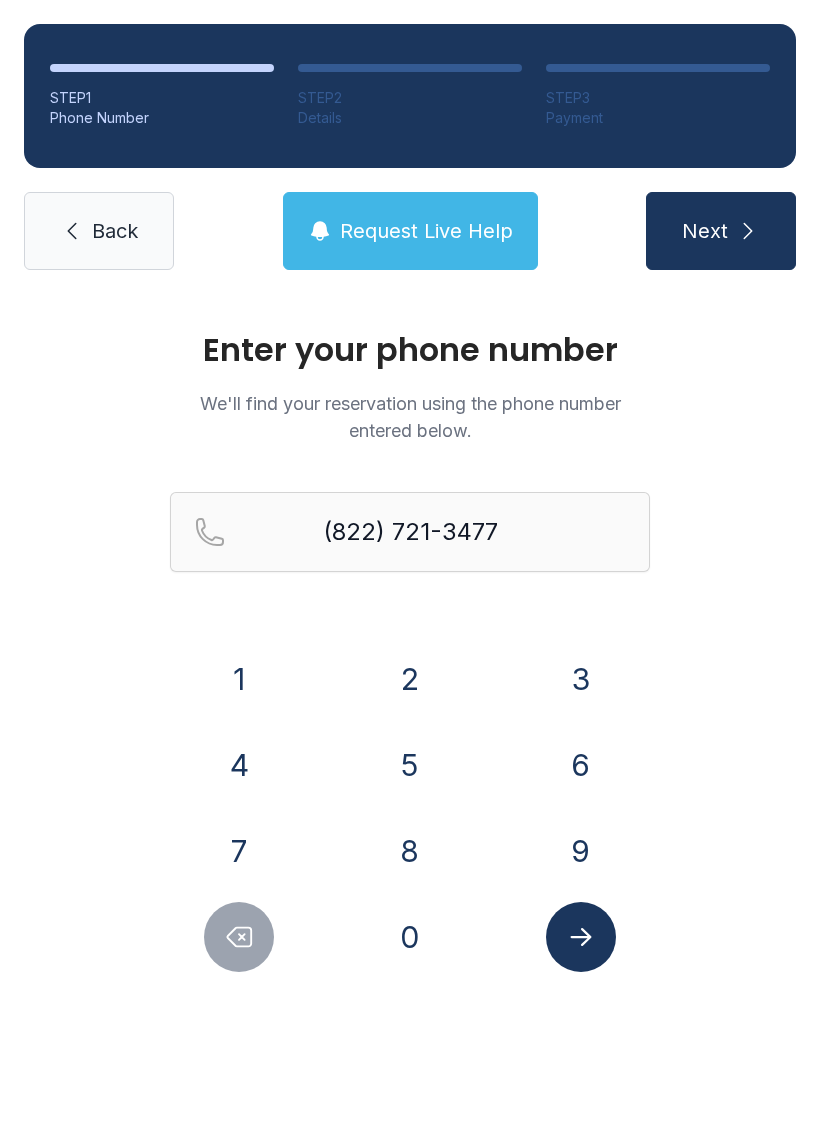 click at bounding box center (581, 937) 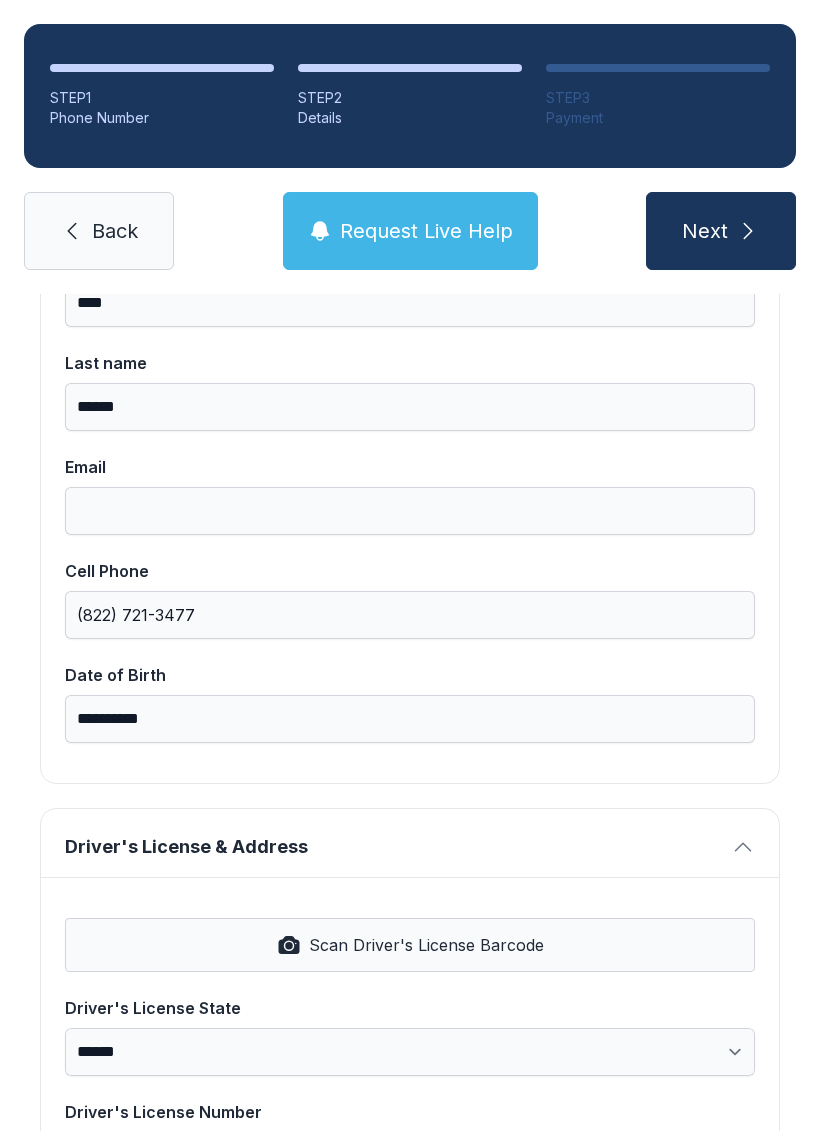 scroll, scrollTop: 273, scrollLeft: 0, axis: vertical 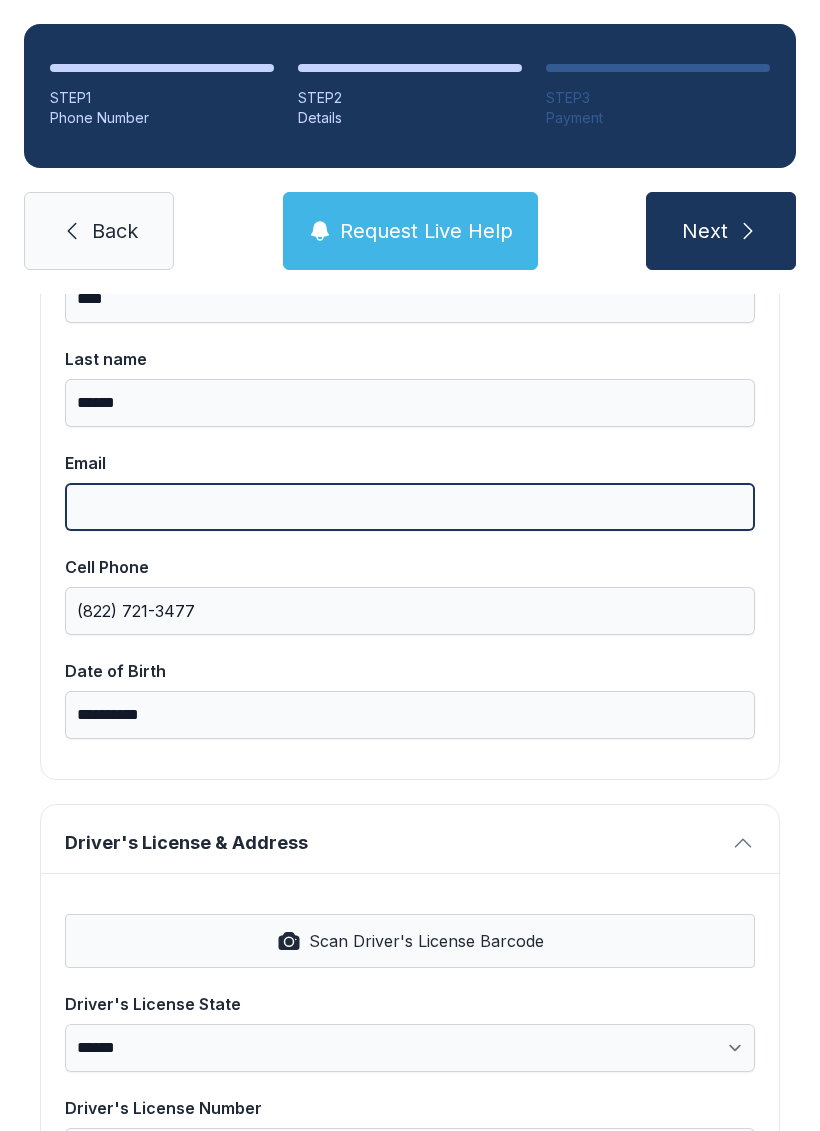 click on "Email" at bounding box center (410, 507) 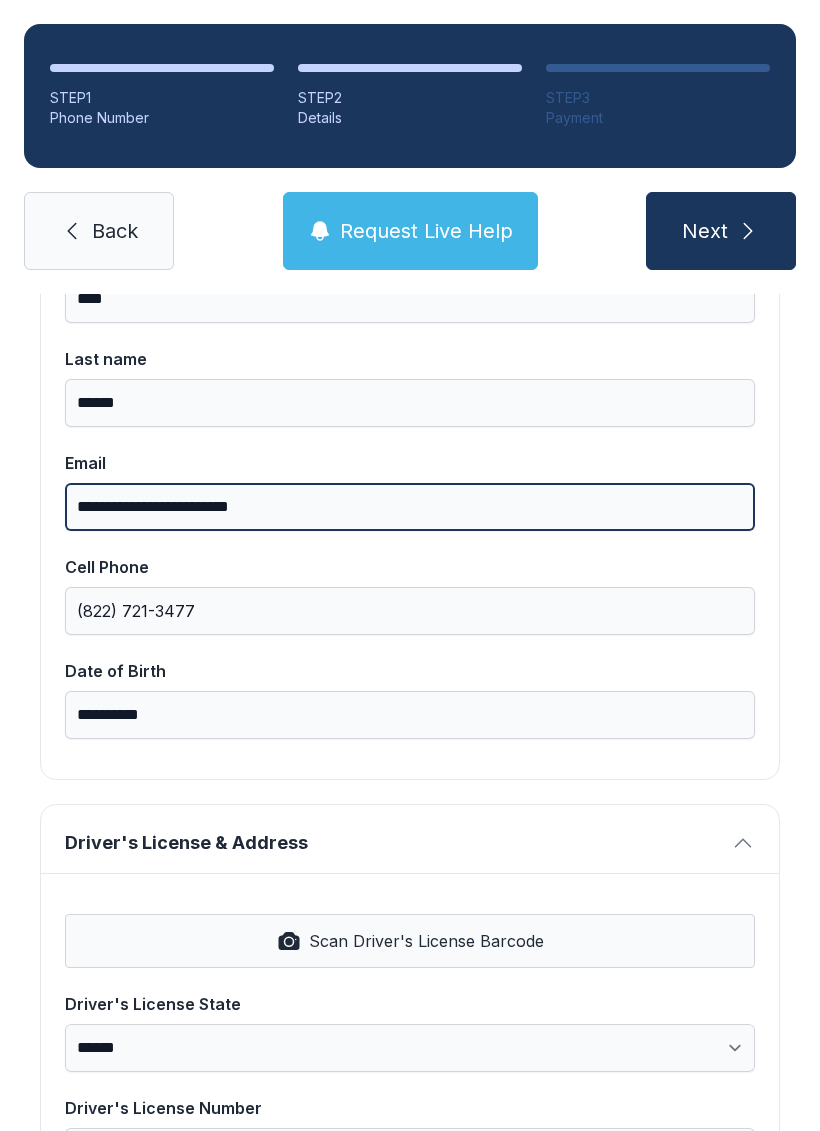type on "**********" 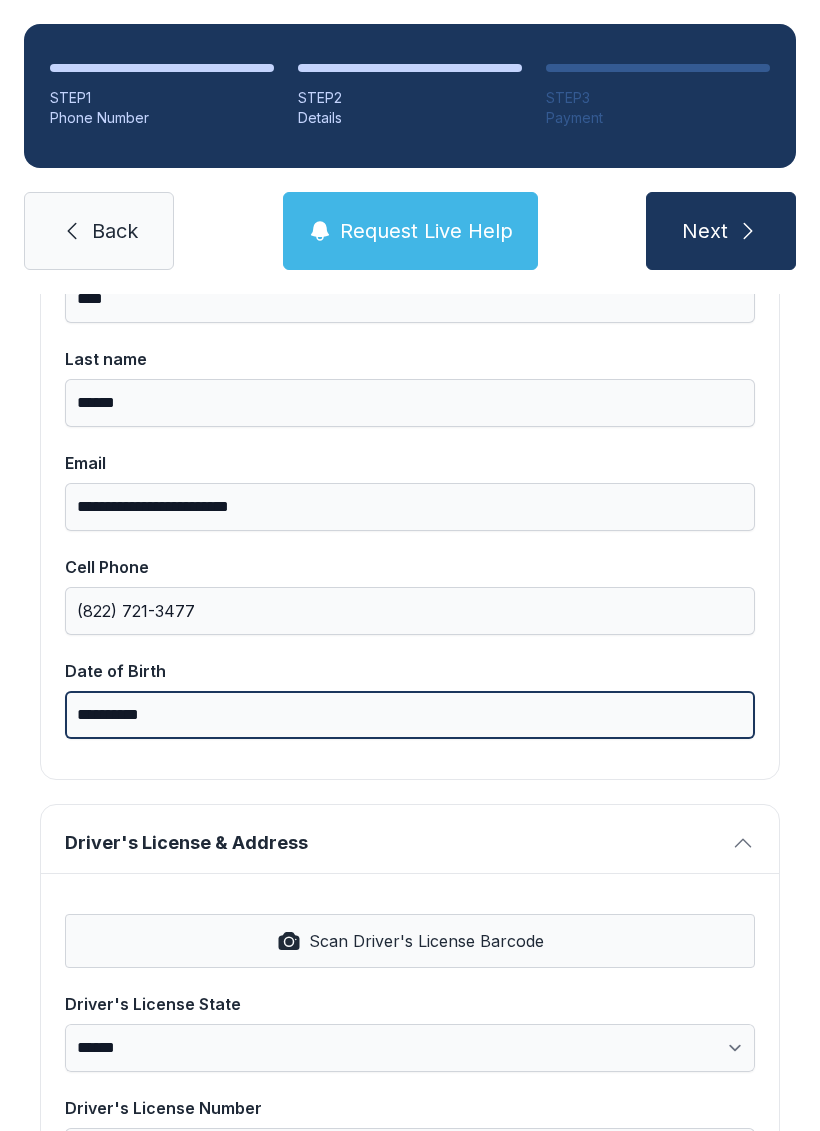 click on "**********" at bounding box center (410, 715) 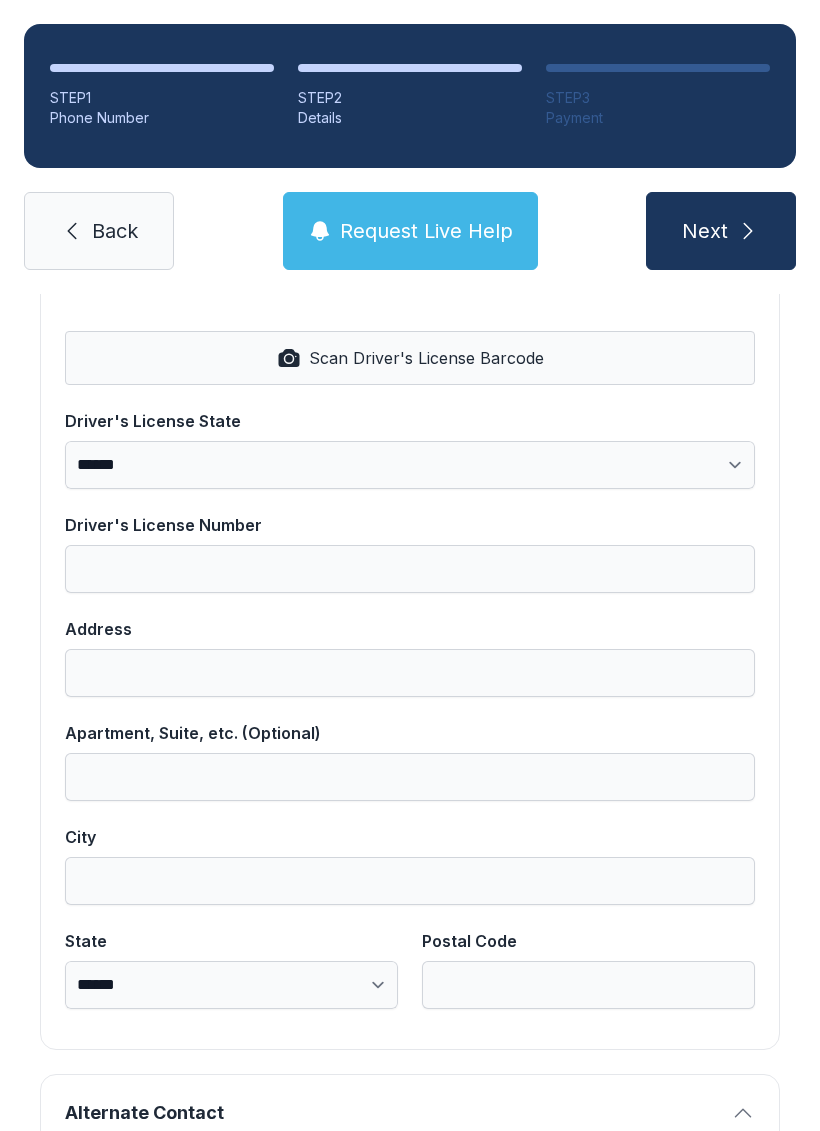 scroll, scrollTop: 858, scrollLeft: 0, axis: vertical 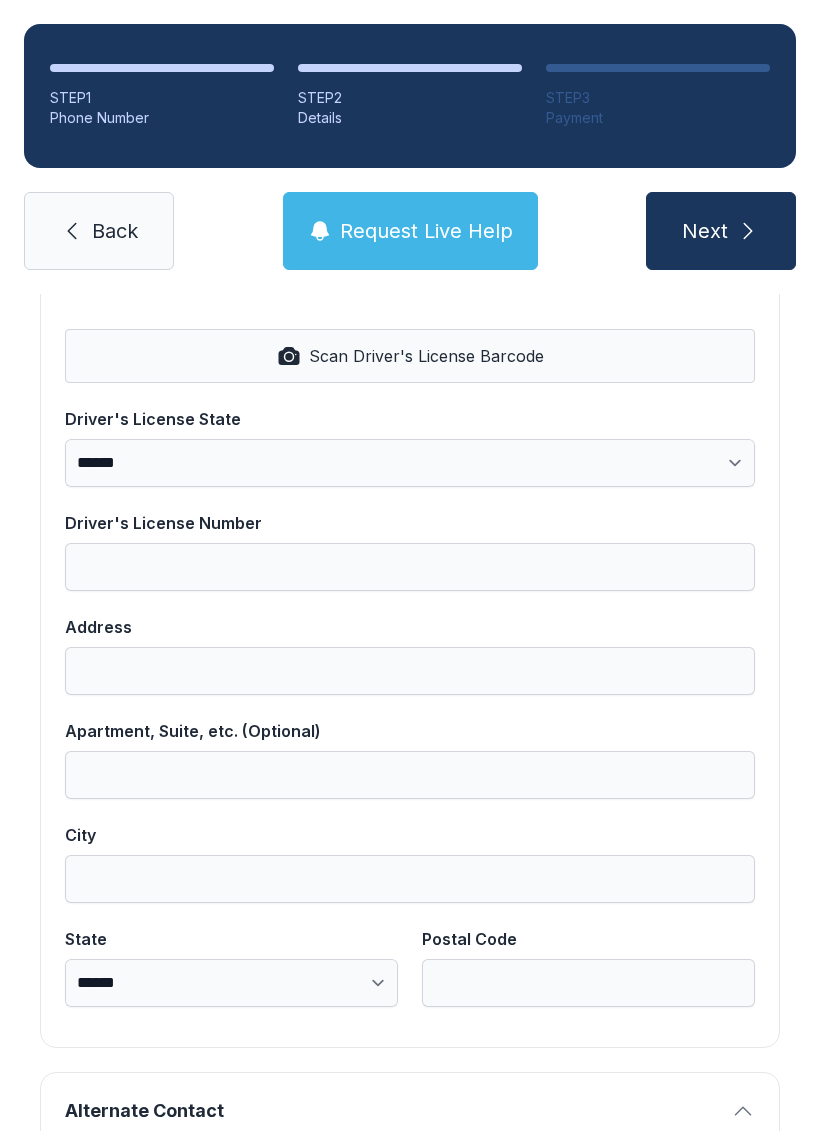 type on "**********" 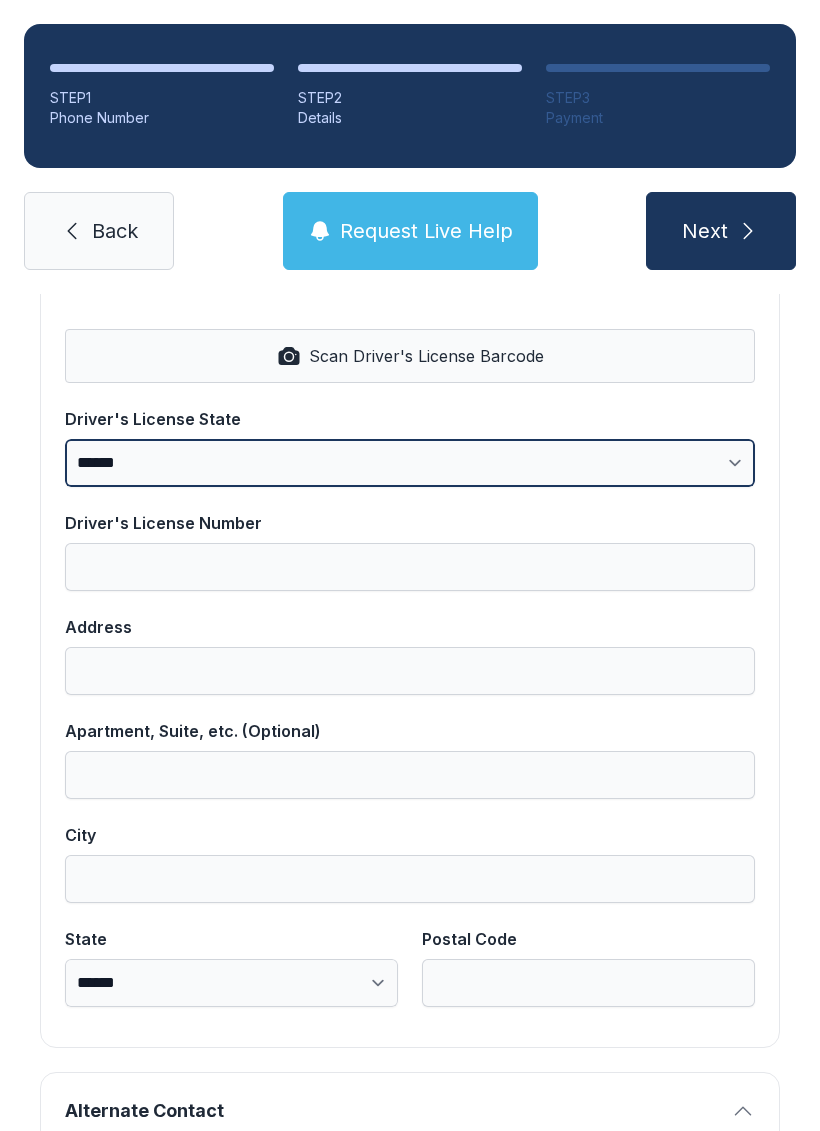 click on "**********" at bounding box center (410, 463) 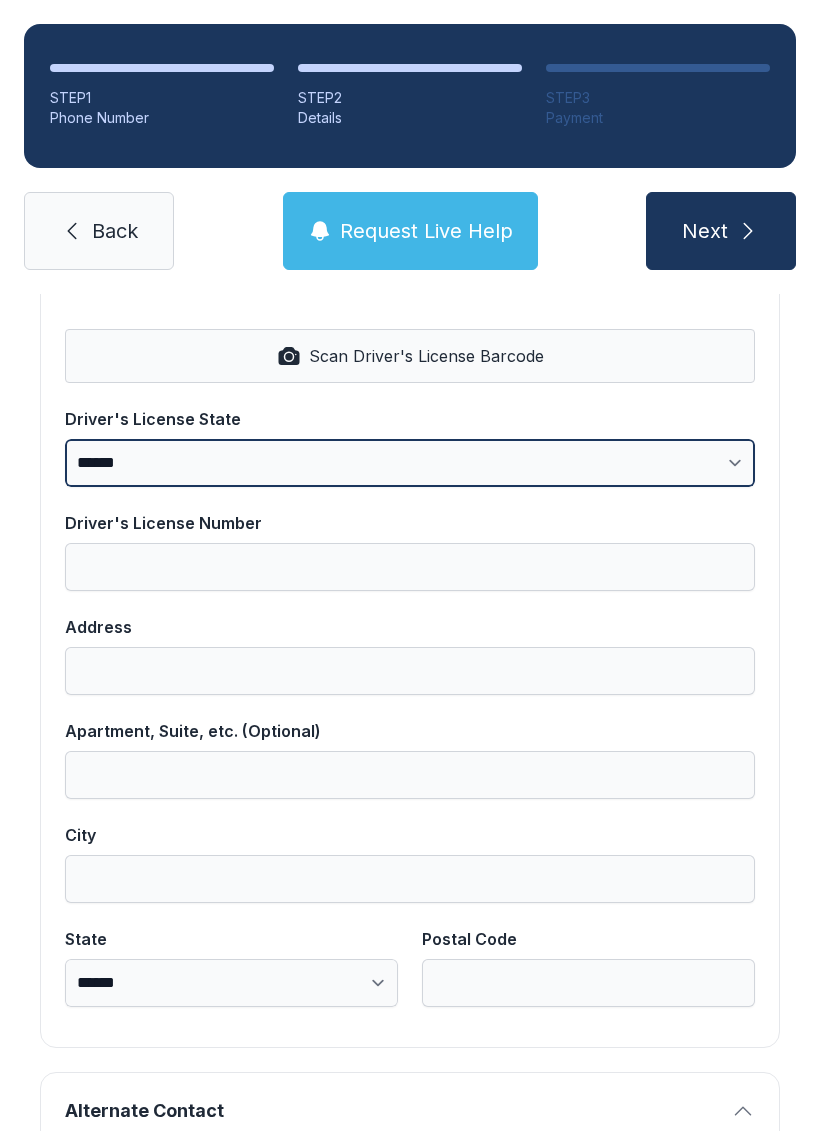 select on "**" 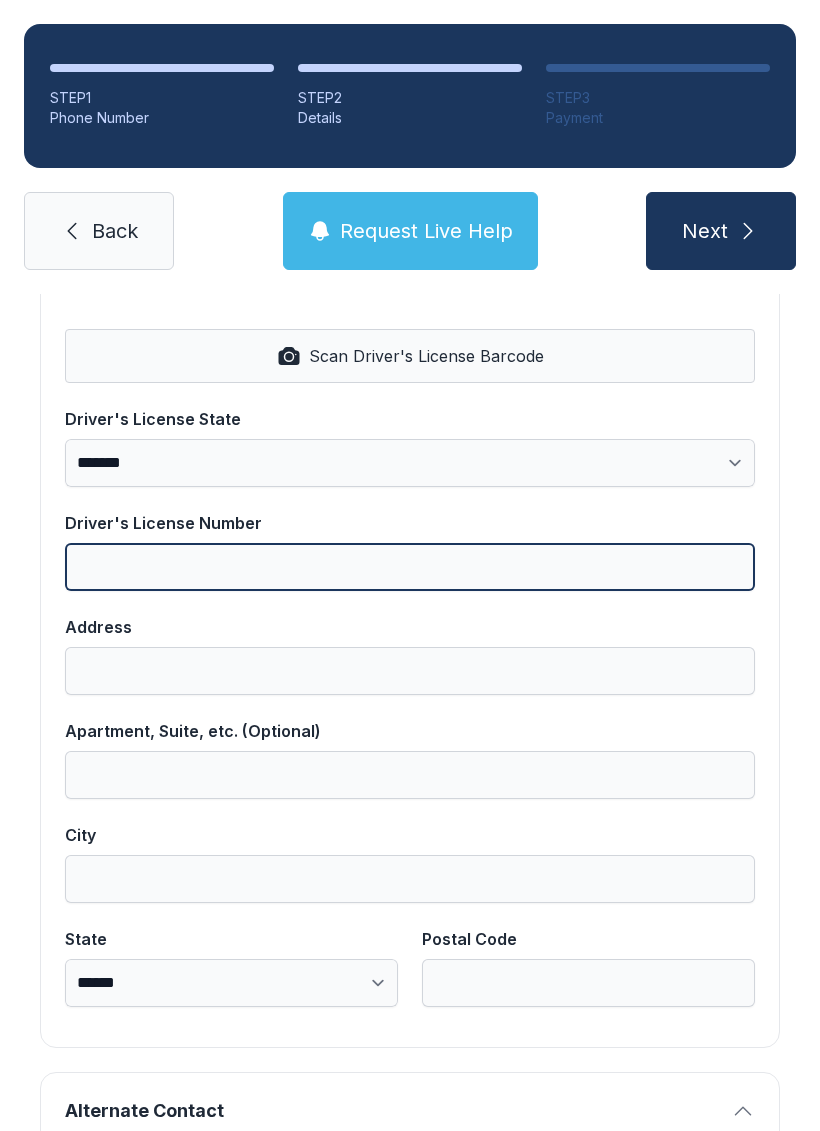 click on "Driver's License Number" at bounding box center [410, 567] 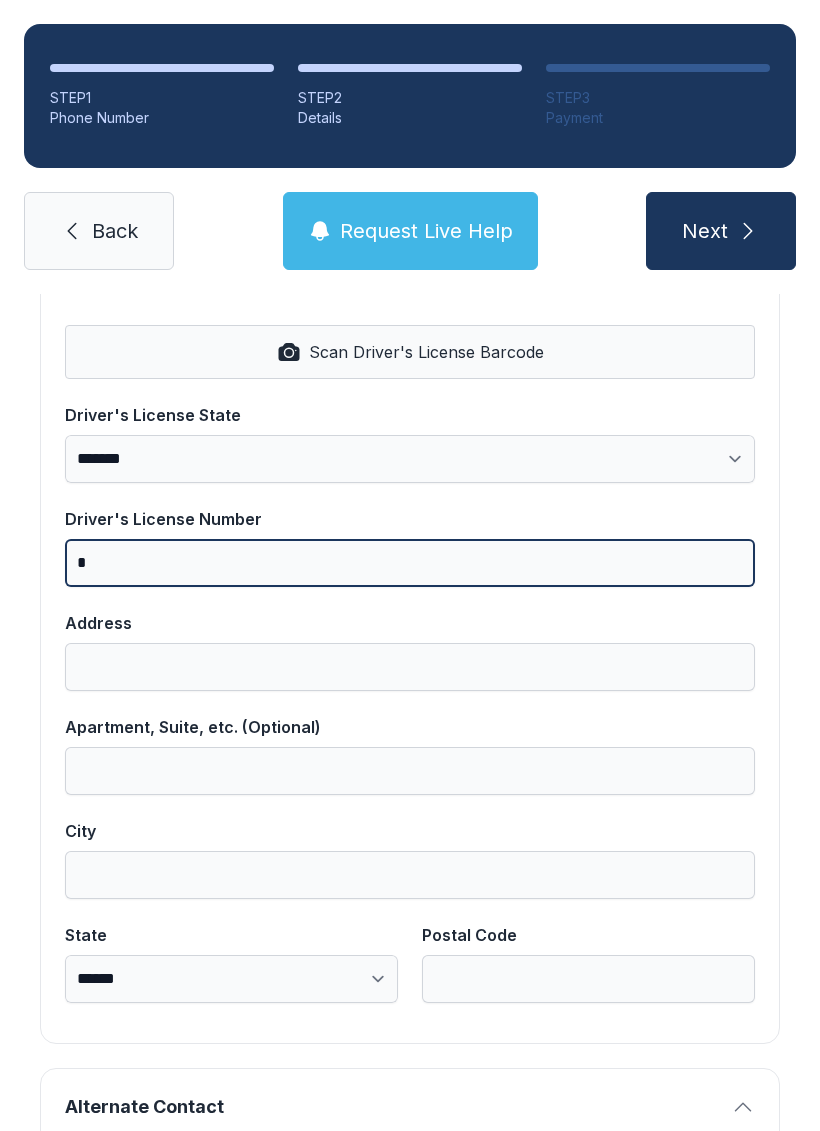 scroll, scrollTop: 861, scrollLeft: 0, axis: vertical 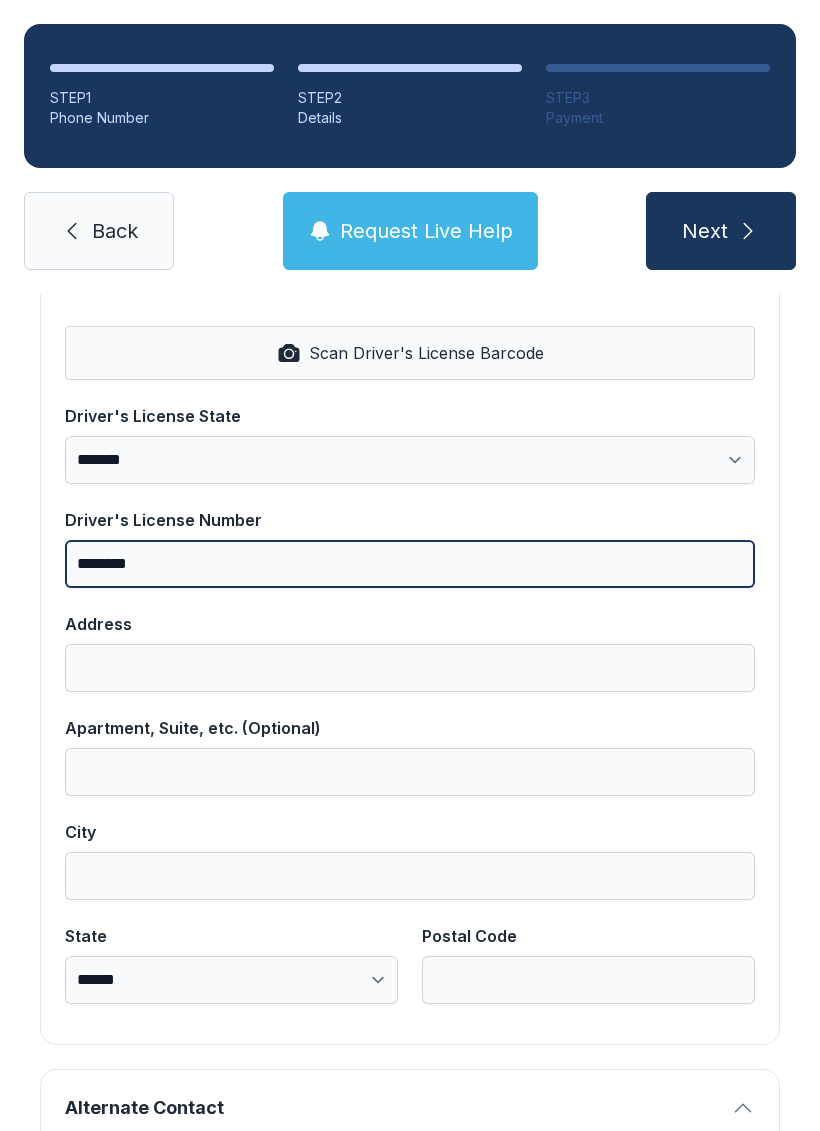 type on "********" 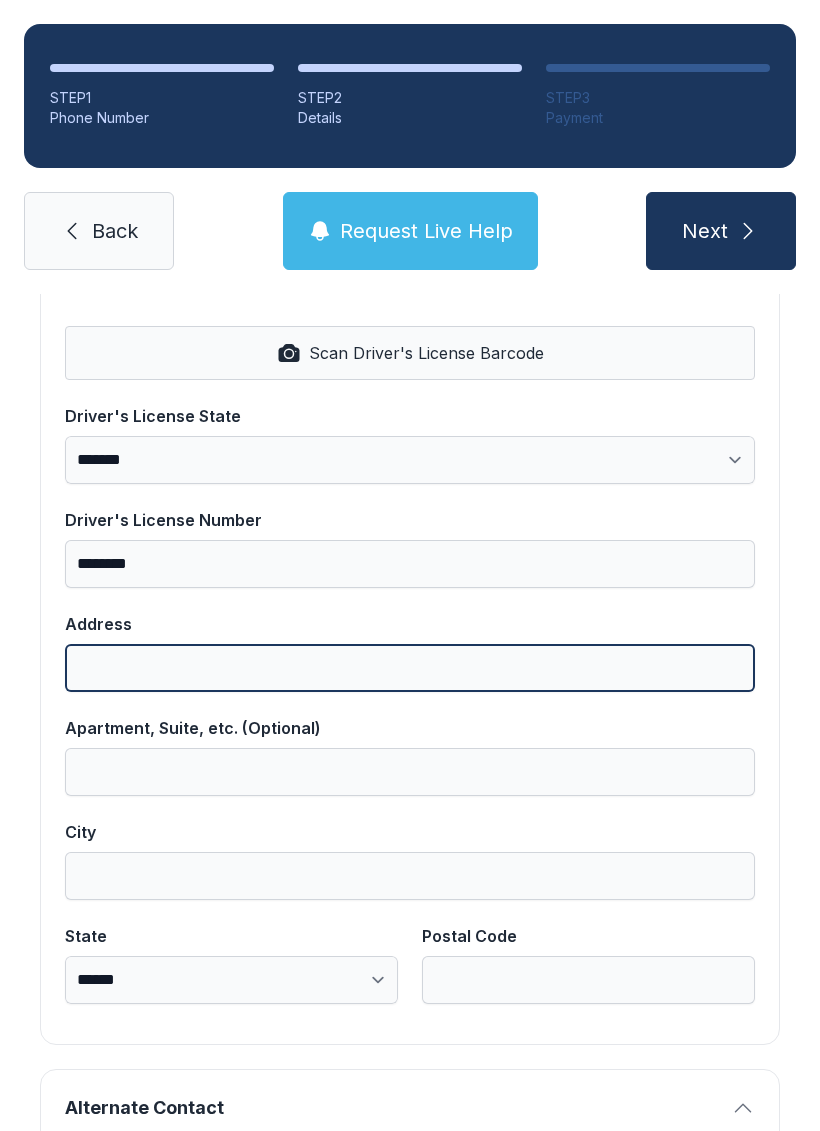 click on "Address" at bounding box center [410, 668] 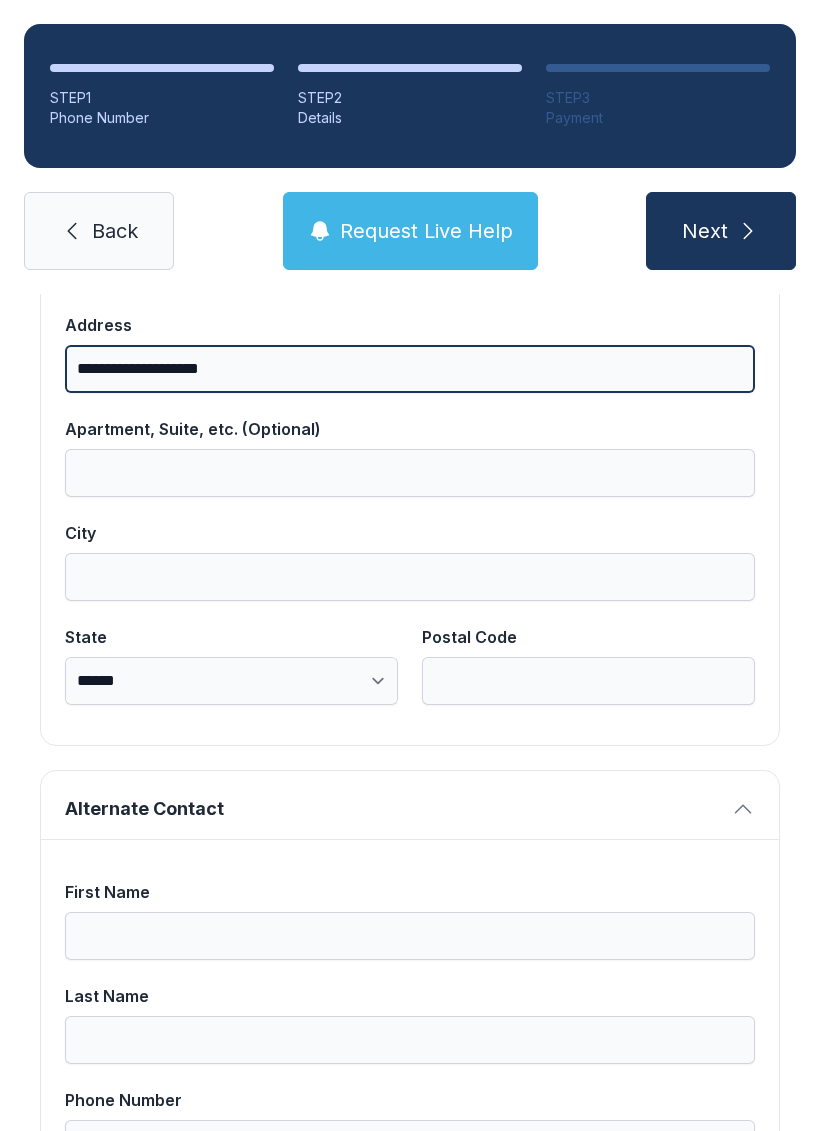 scroll, scrollTop: 1161, scrollLeft: 0, axis: vertical 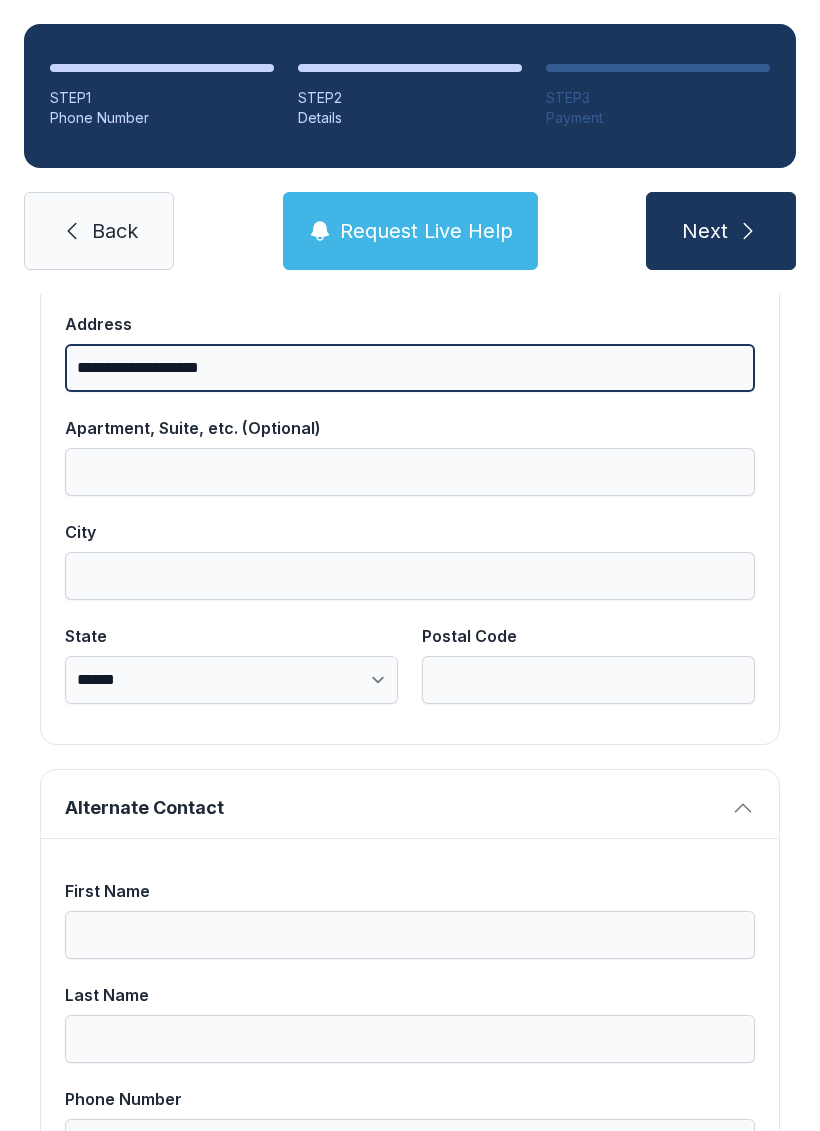 type on "**********" 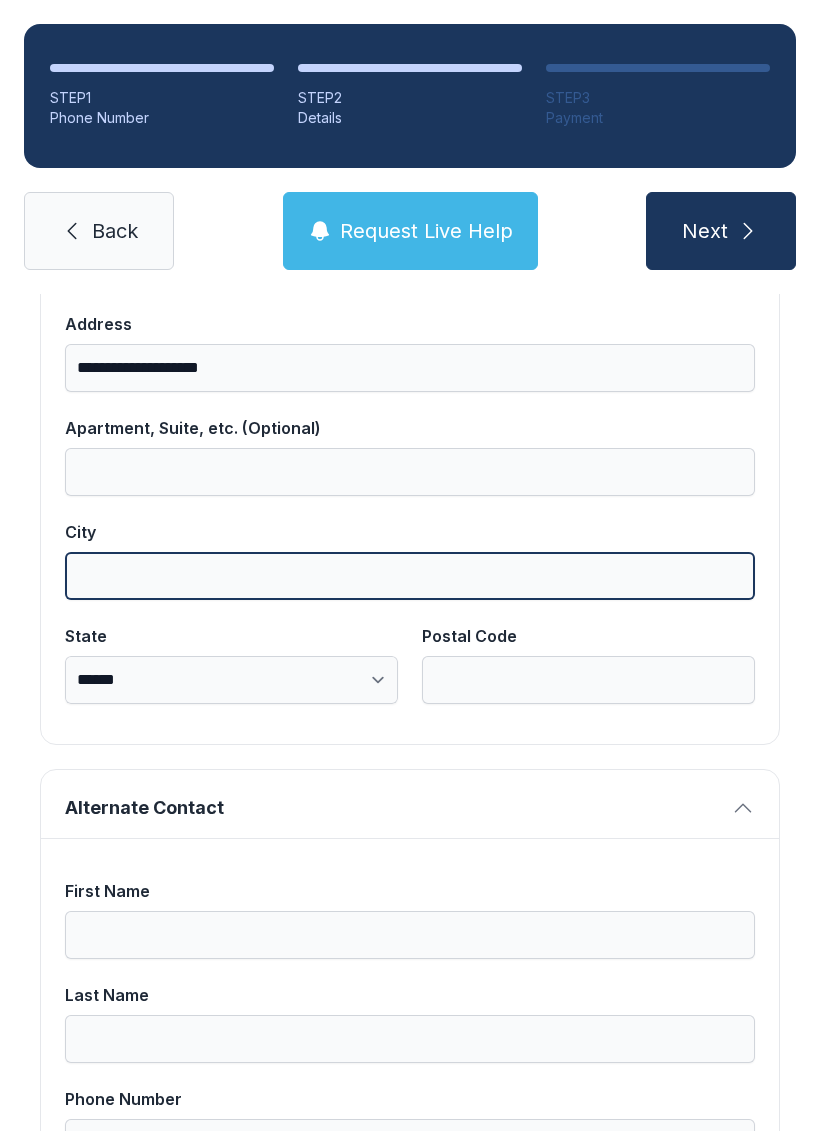 click on "City" at bounding box center (410, 576) 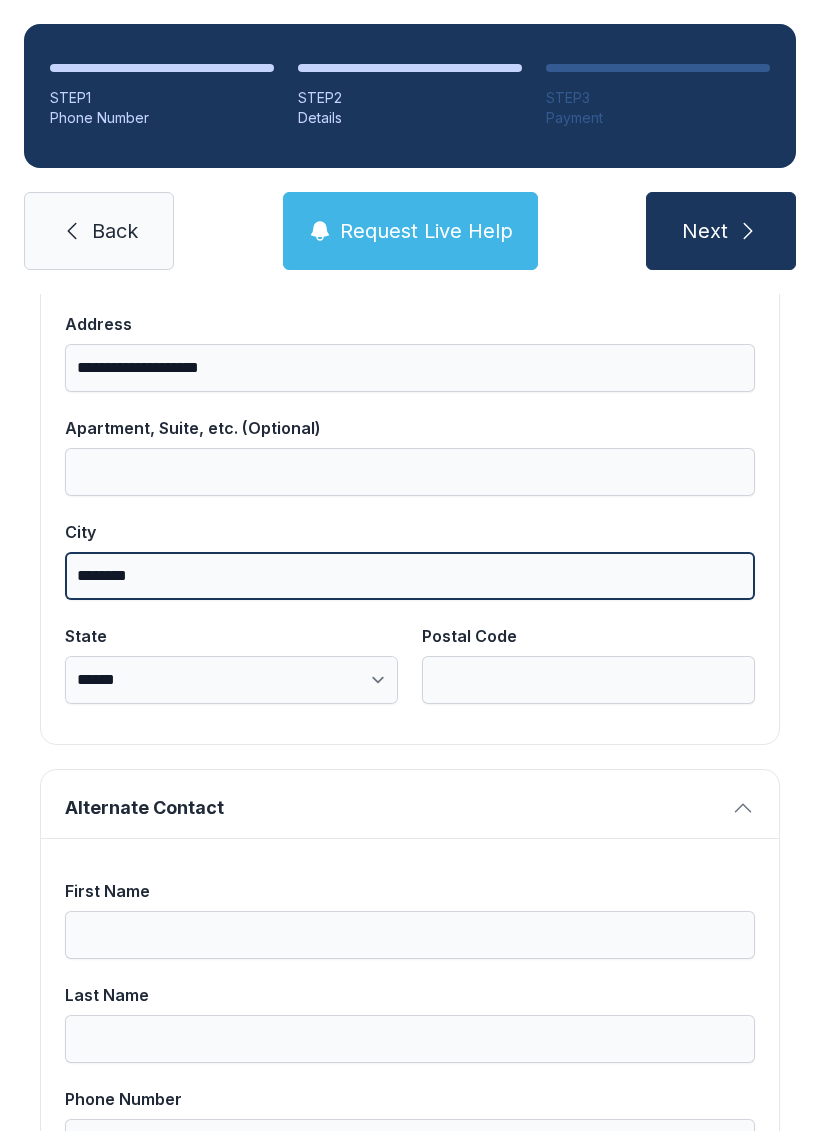 type on "********" 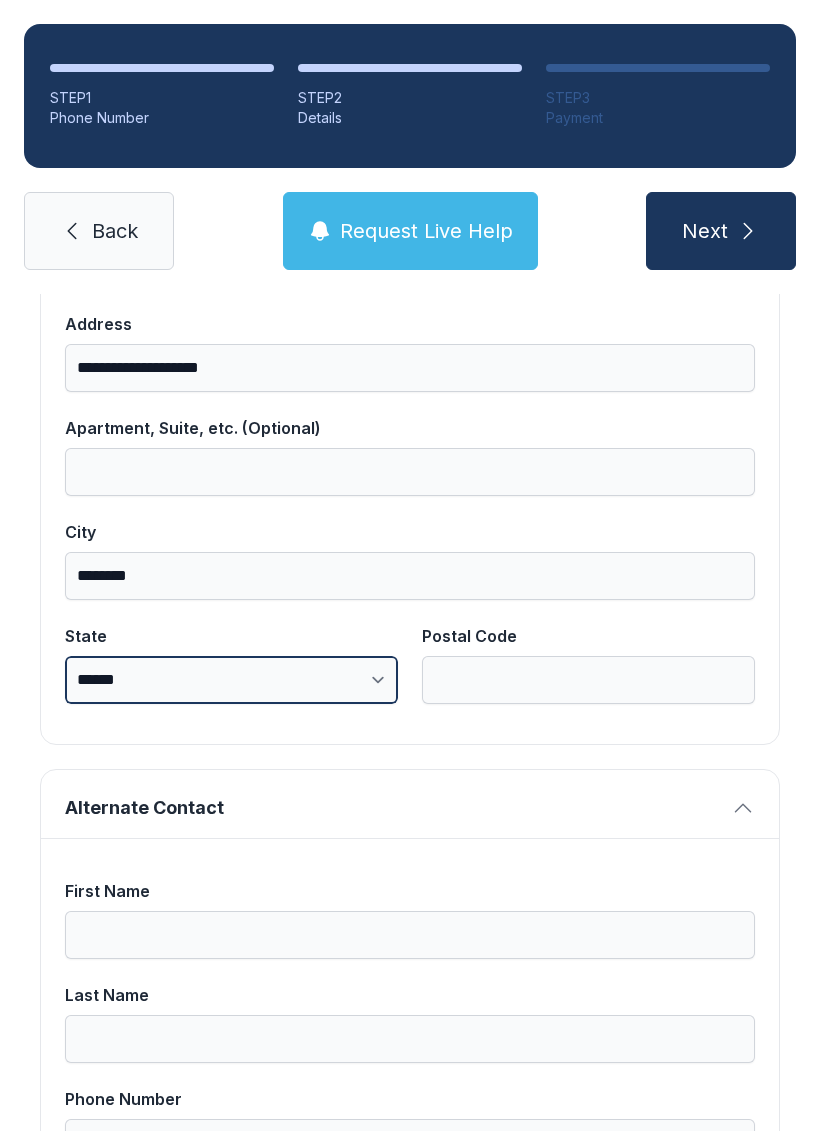 click on "**********" at bounding box center [231, 680] 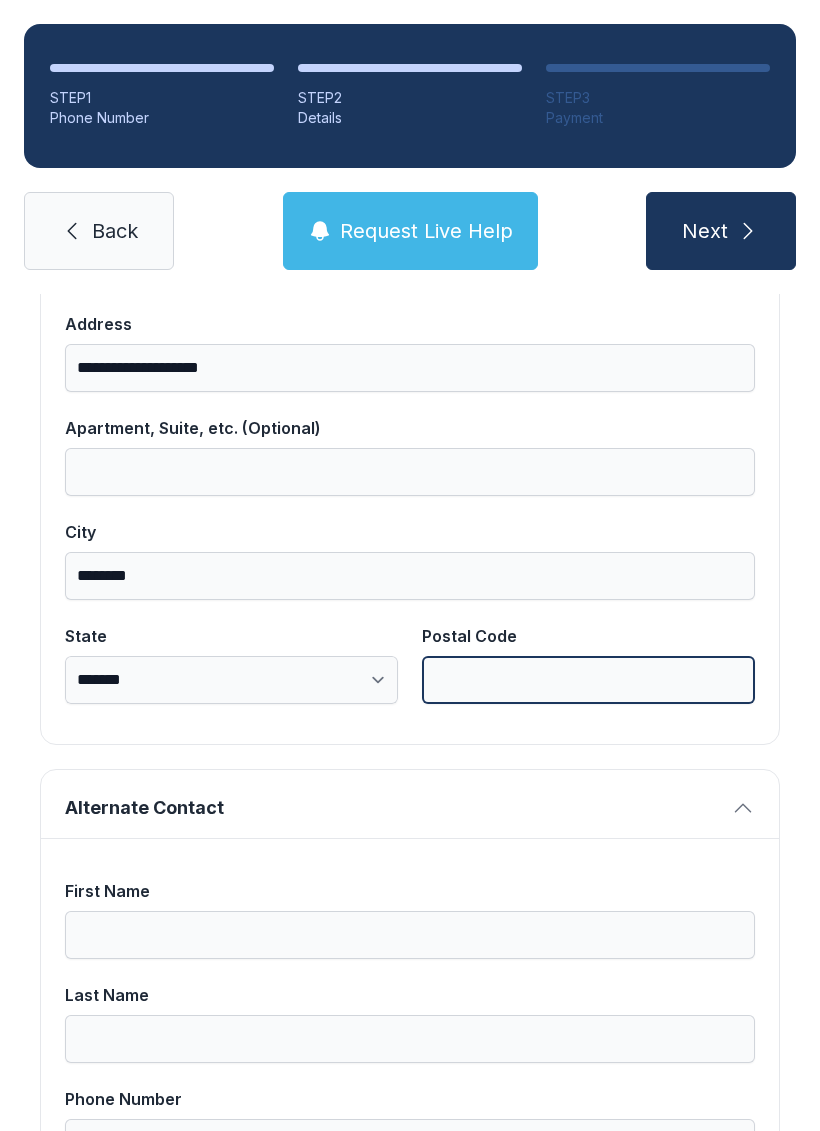 click on "Postal Code" at bounding box center [588, 680] 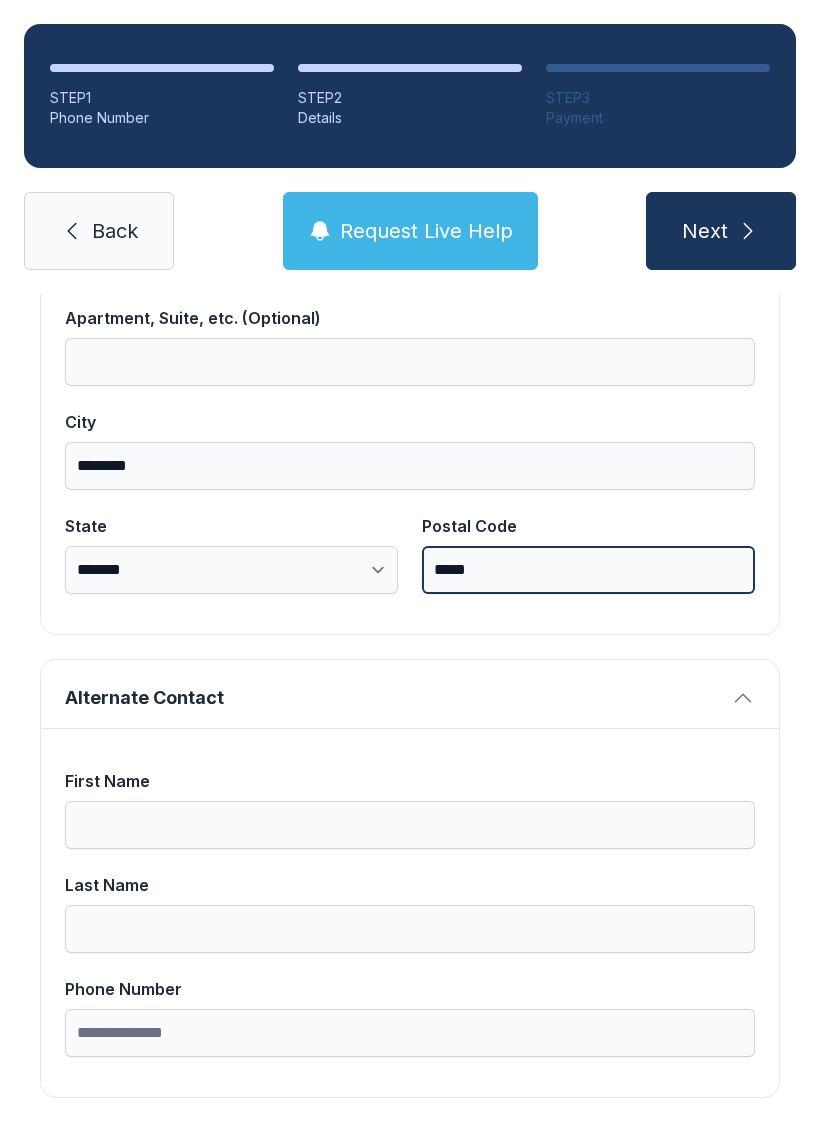 scroll, scrollTop: 1269, scrollLeft: 0, axis: vertical 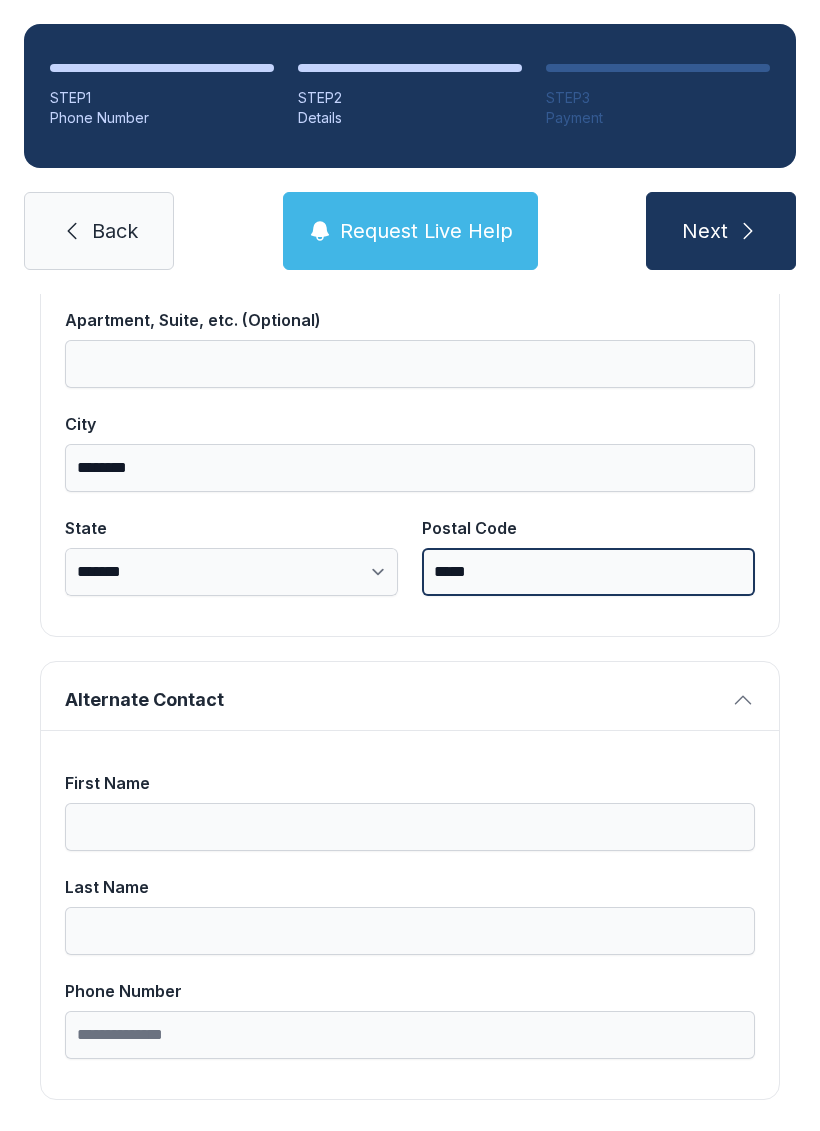 type on "*****" 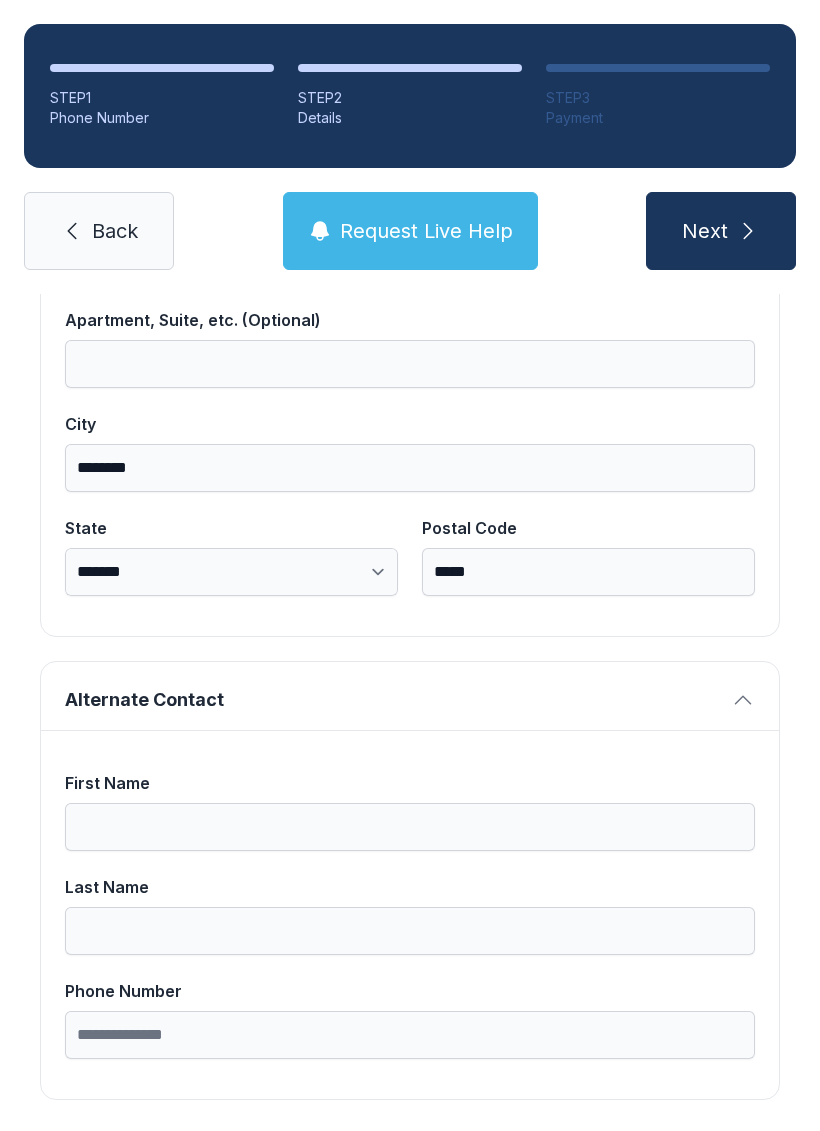 click on "First Name" at bounding box center [410, 783] 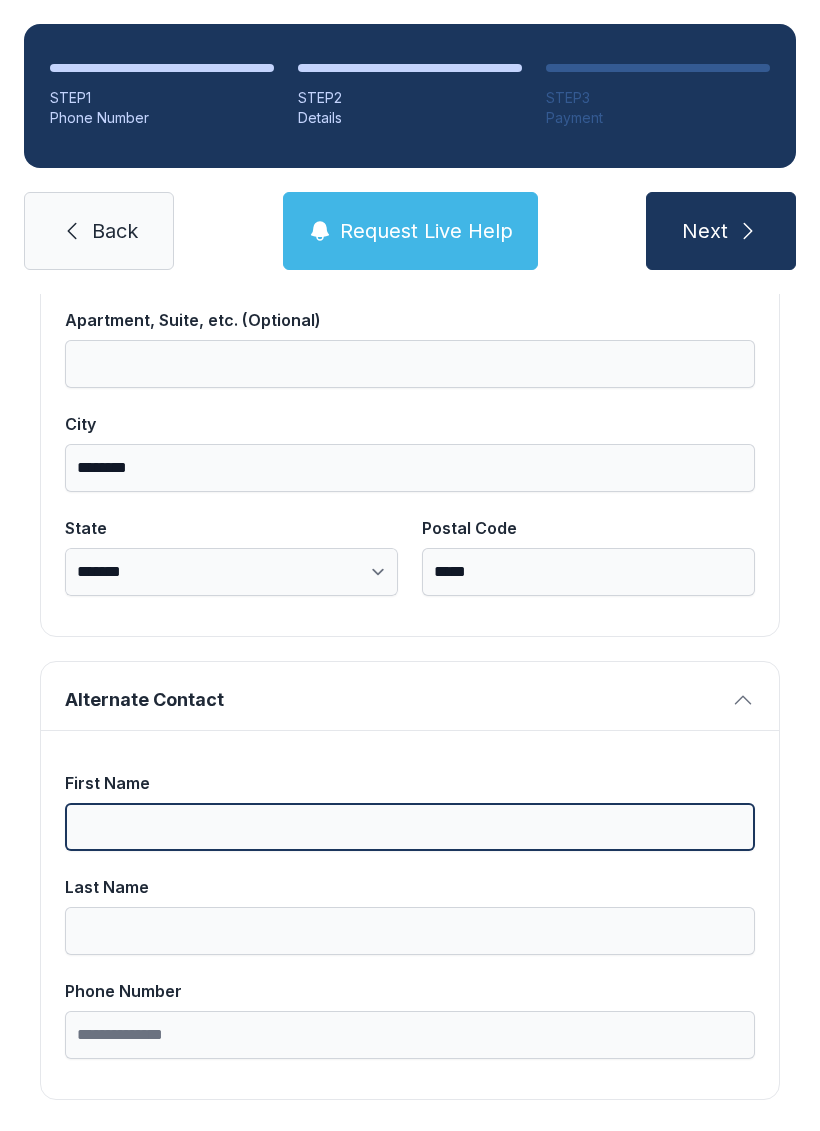 scroll, scrollTop: 49, scrollLeft: 0, axis: vertical 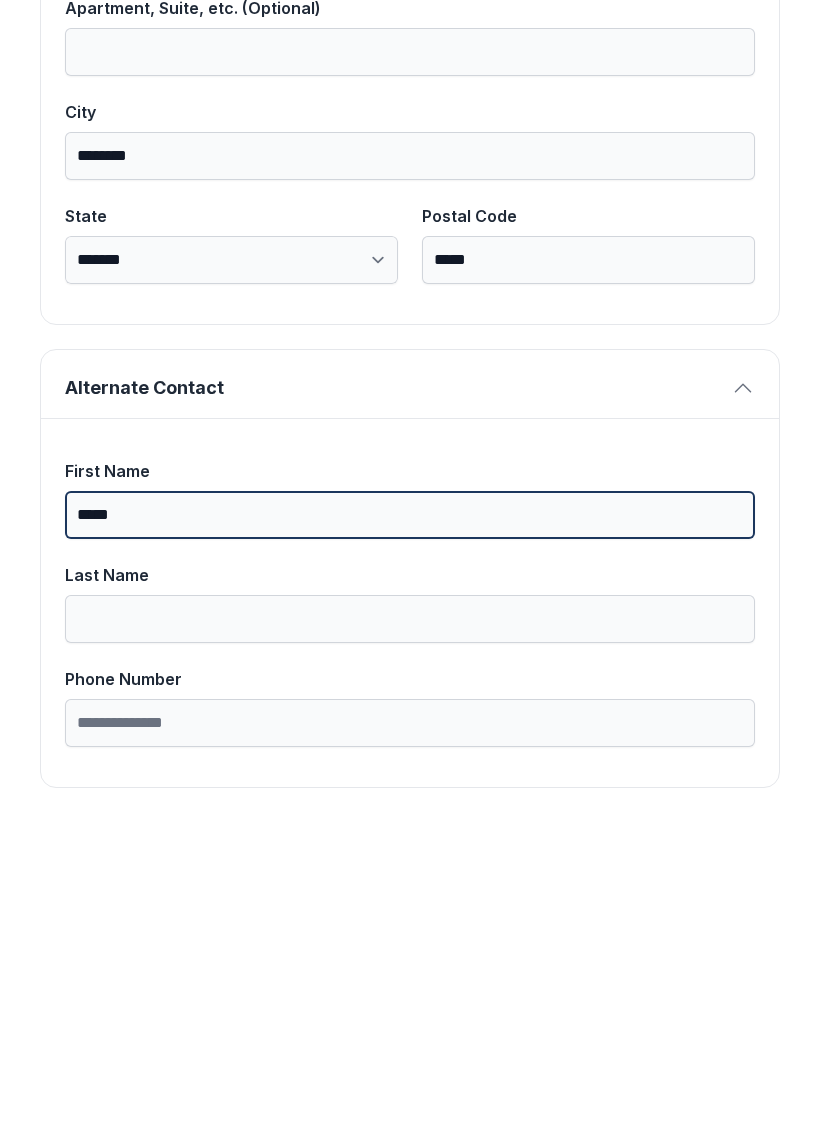 type on "*****" 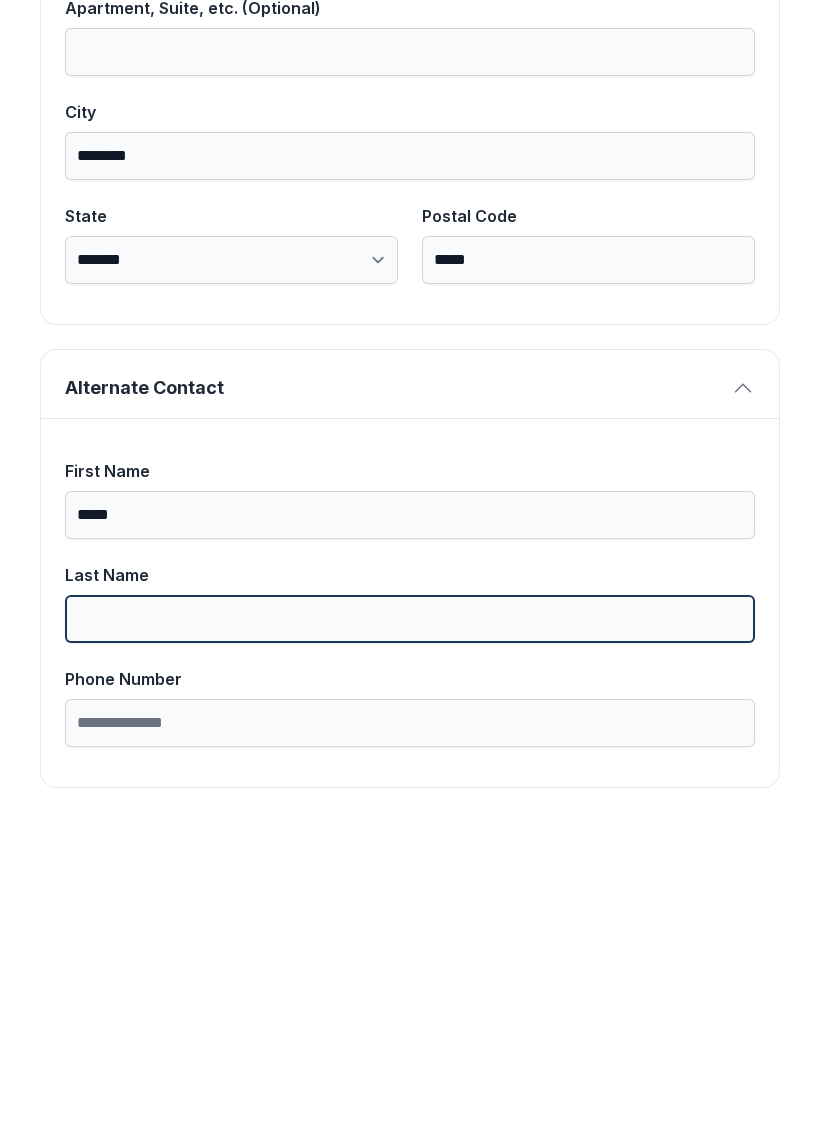click on "Last Name" at bounding box center [410, 931] 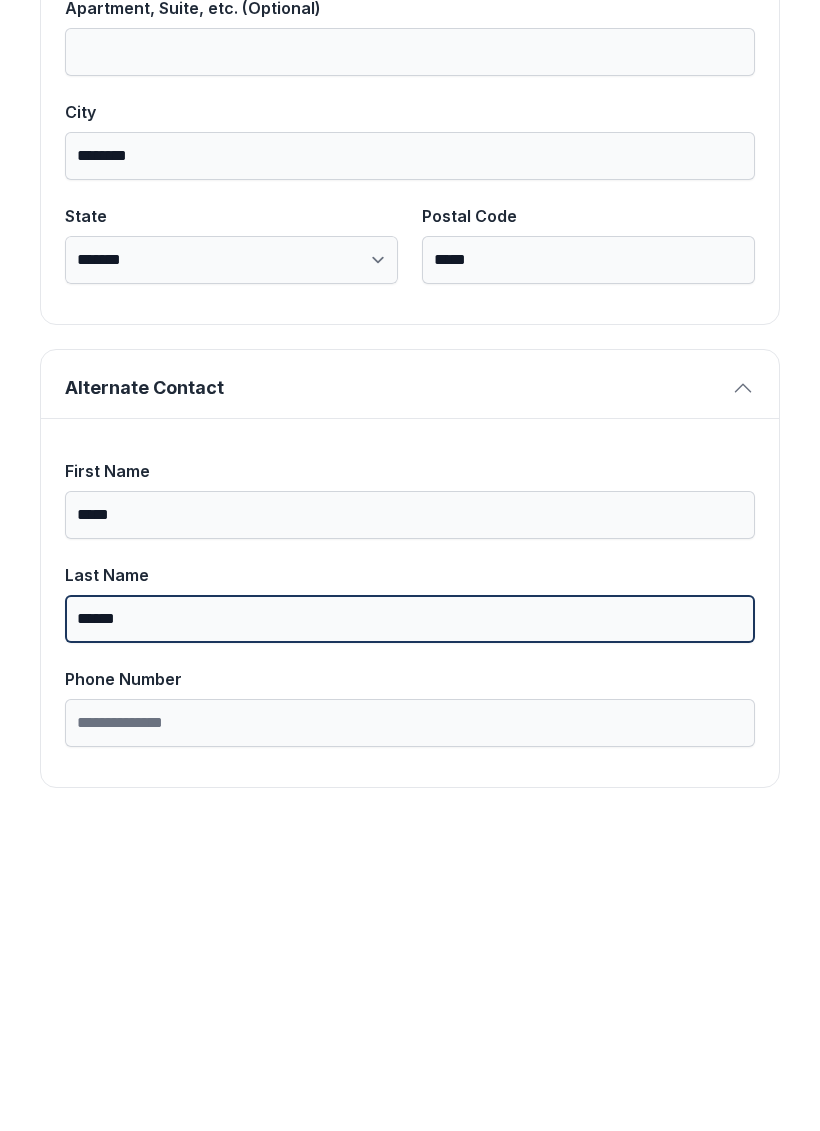 type on "******" 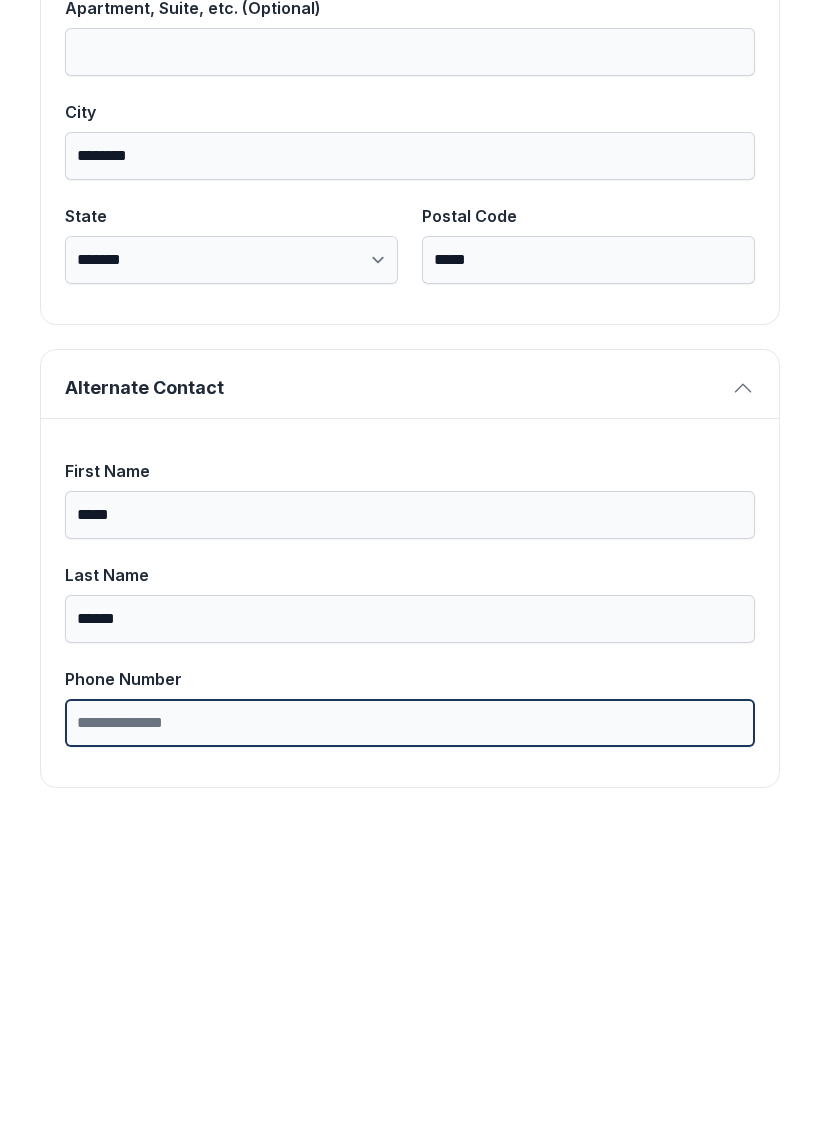 click on "Phone Number" at bounding box center (410, 1035) 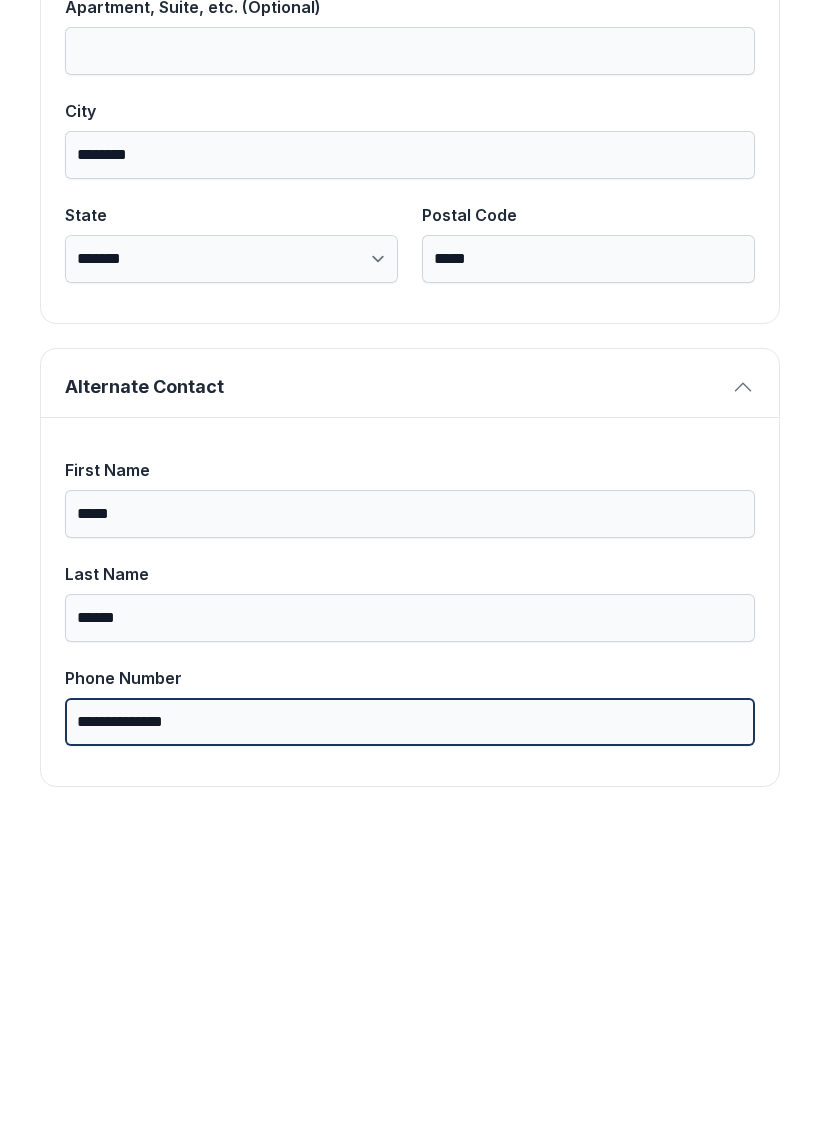 scroll, scrollTop: 1269, scrollLeft: 0, axis: vertical 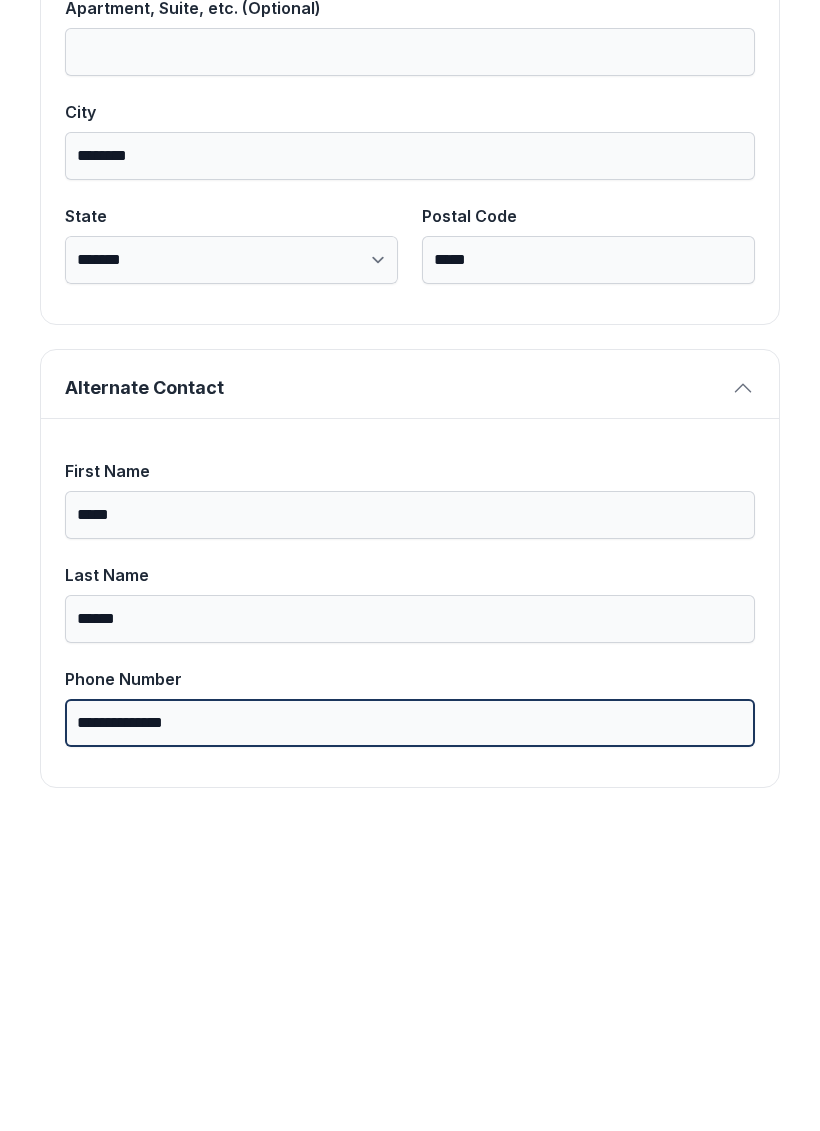 type on "**********" 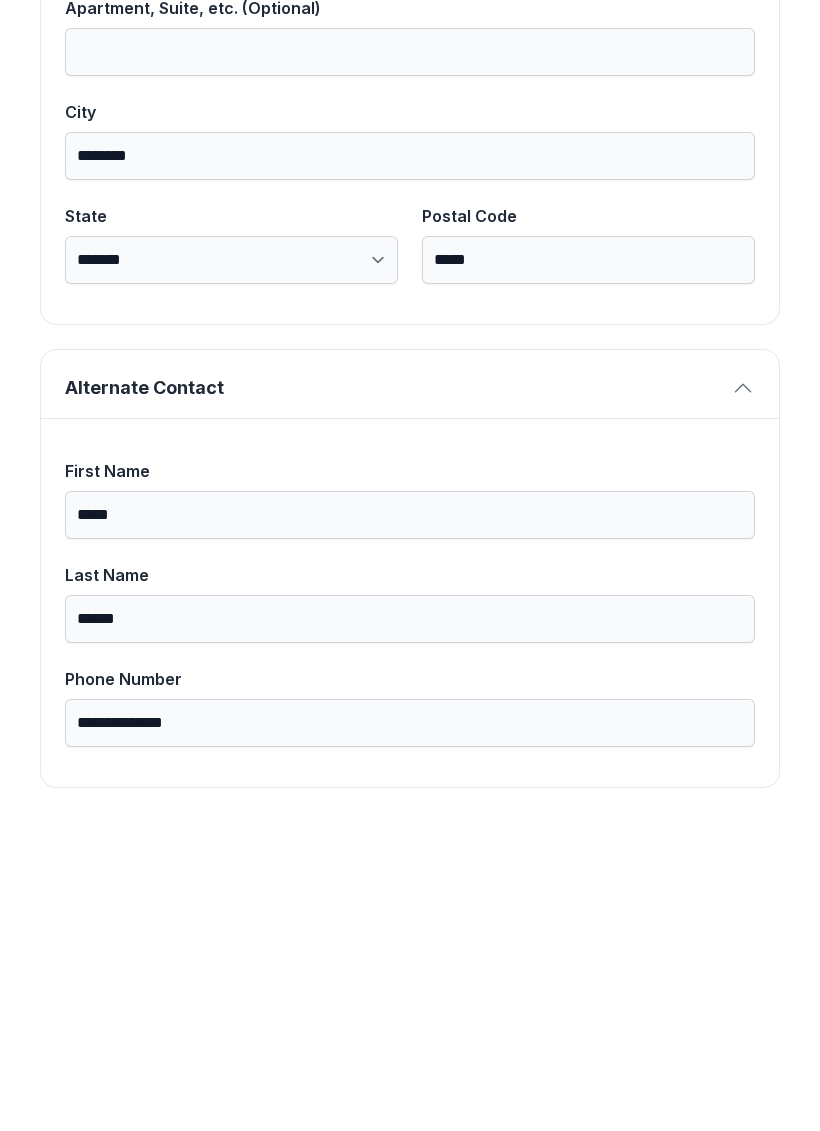 click on "**********" at bounding box center (410, 102) 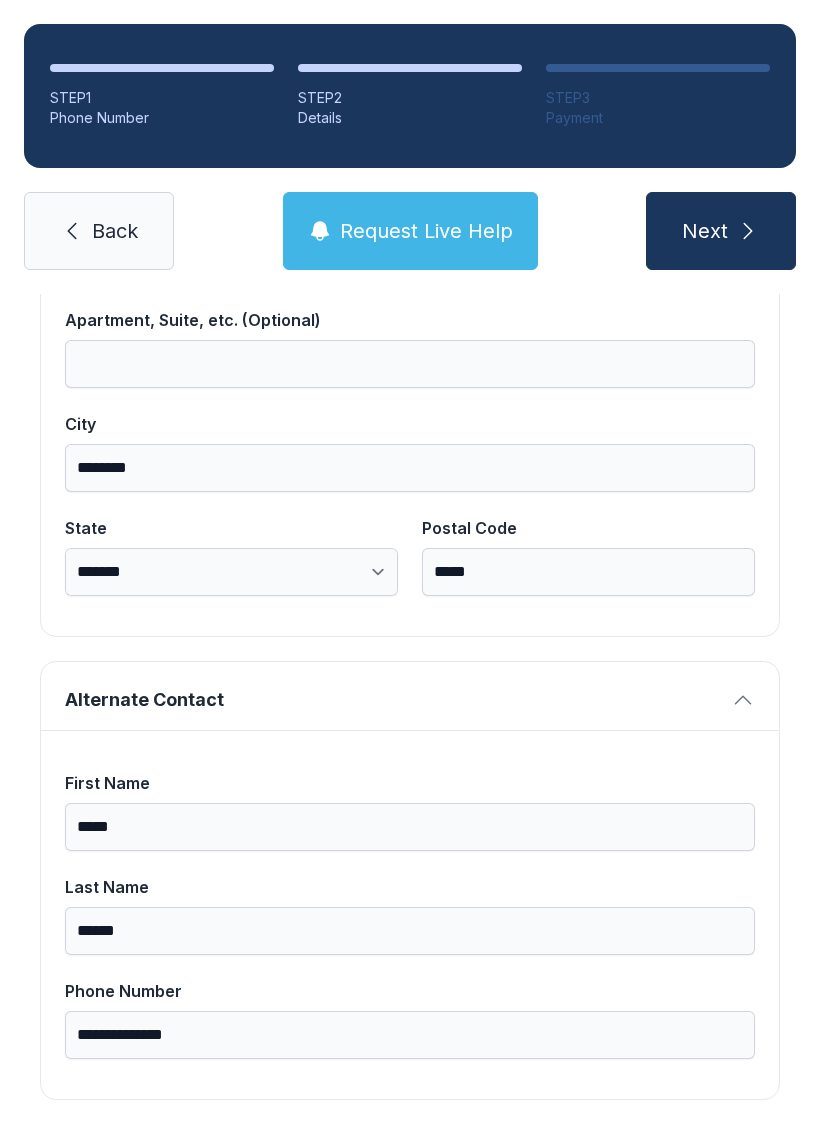 click at bounding box center [748, 231] 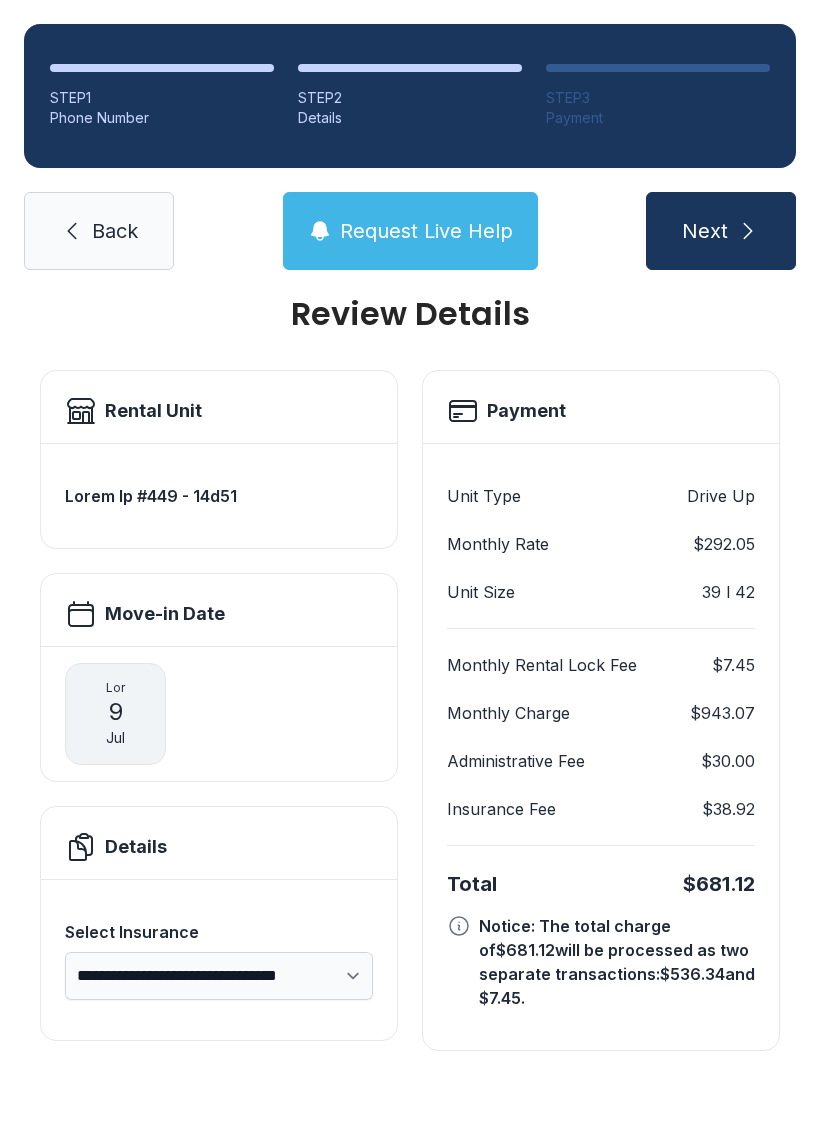 scroll, scrollTop: 0, scrollLeft: 0, axis: both 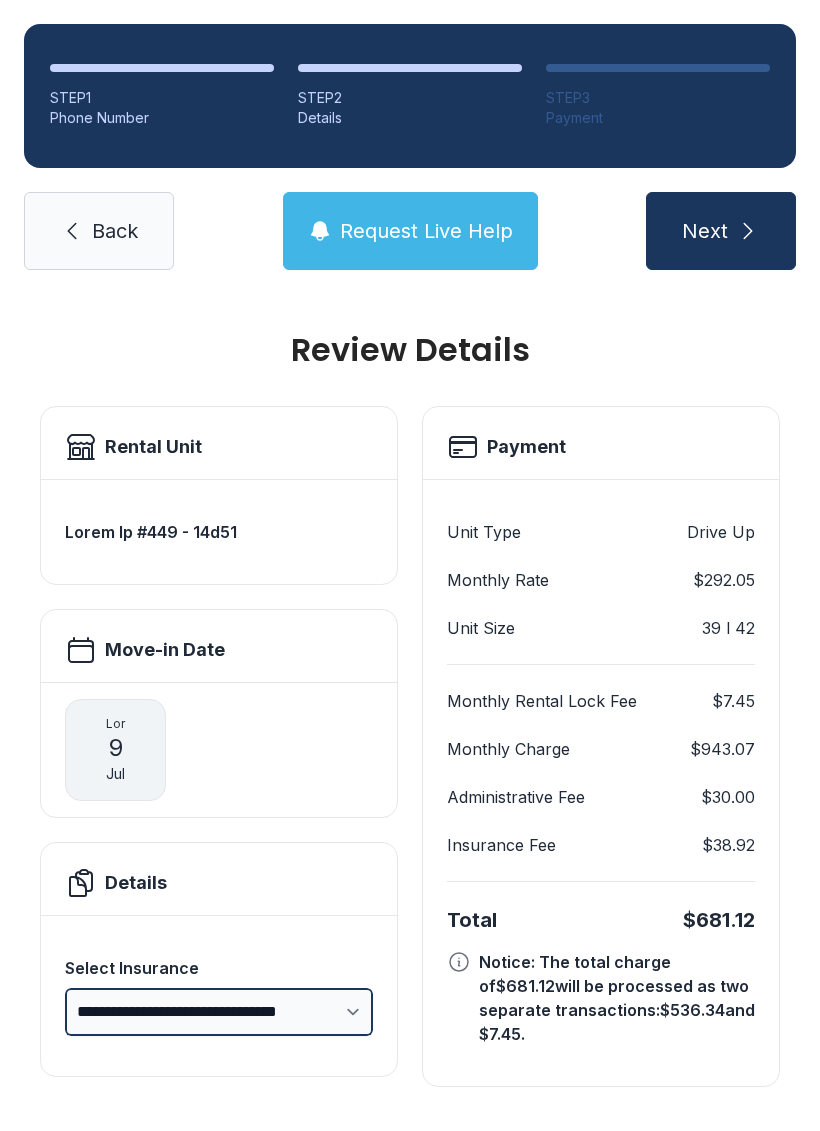 click on "**********" at bounding box center [219, 1012] 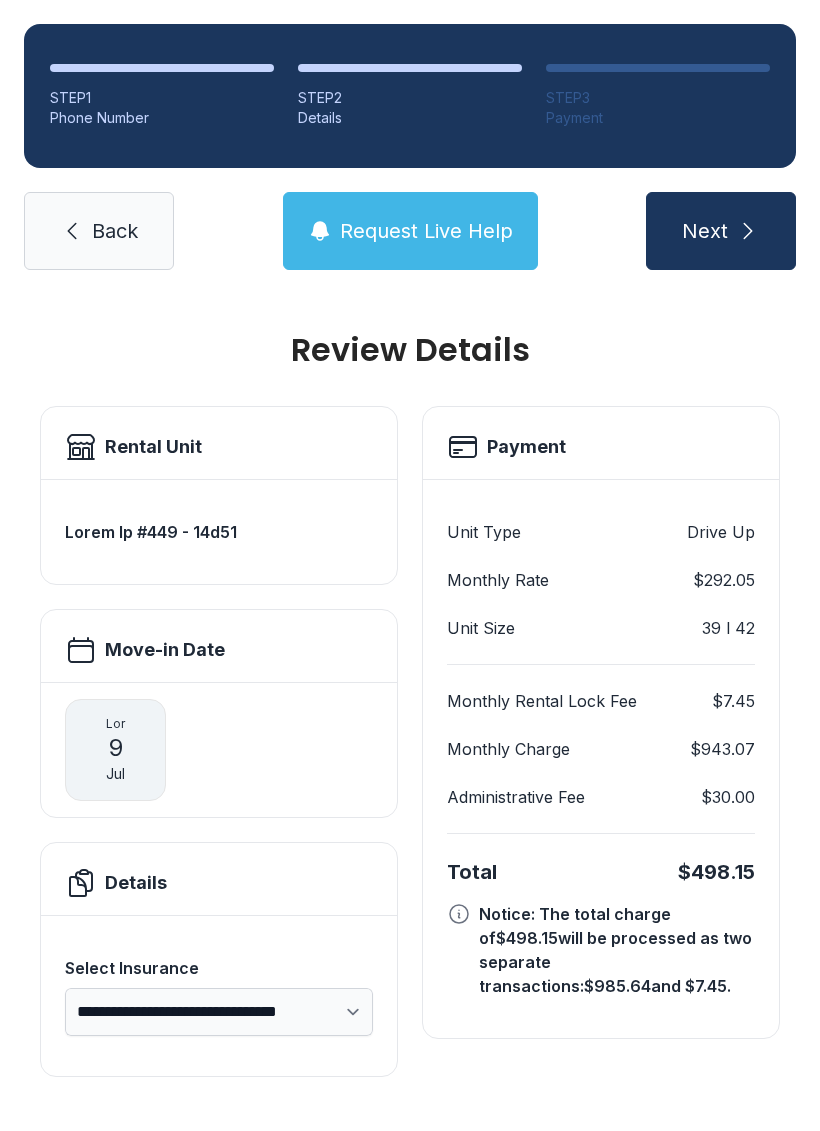 click on "Next" at bounding box center (705, 231) 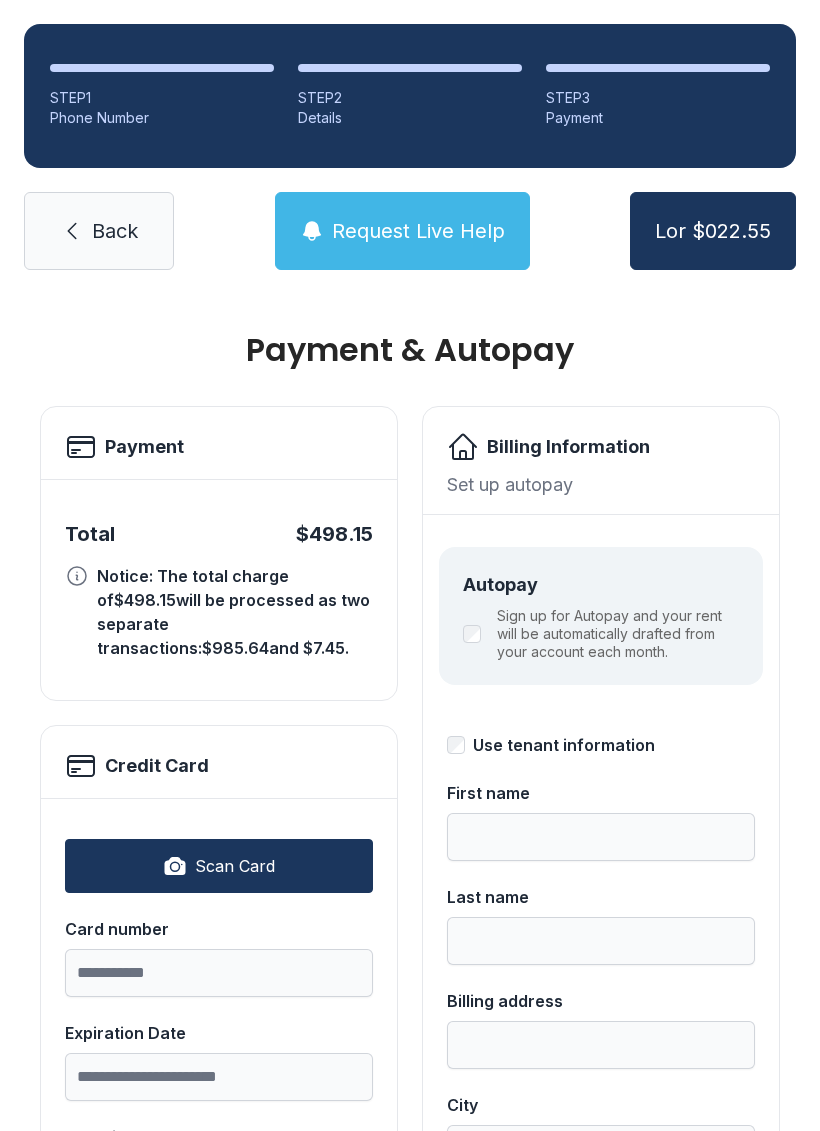 click on "Scan Card" at bounding box center [219, 866] 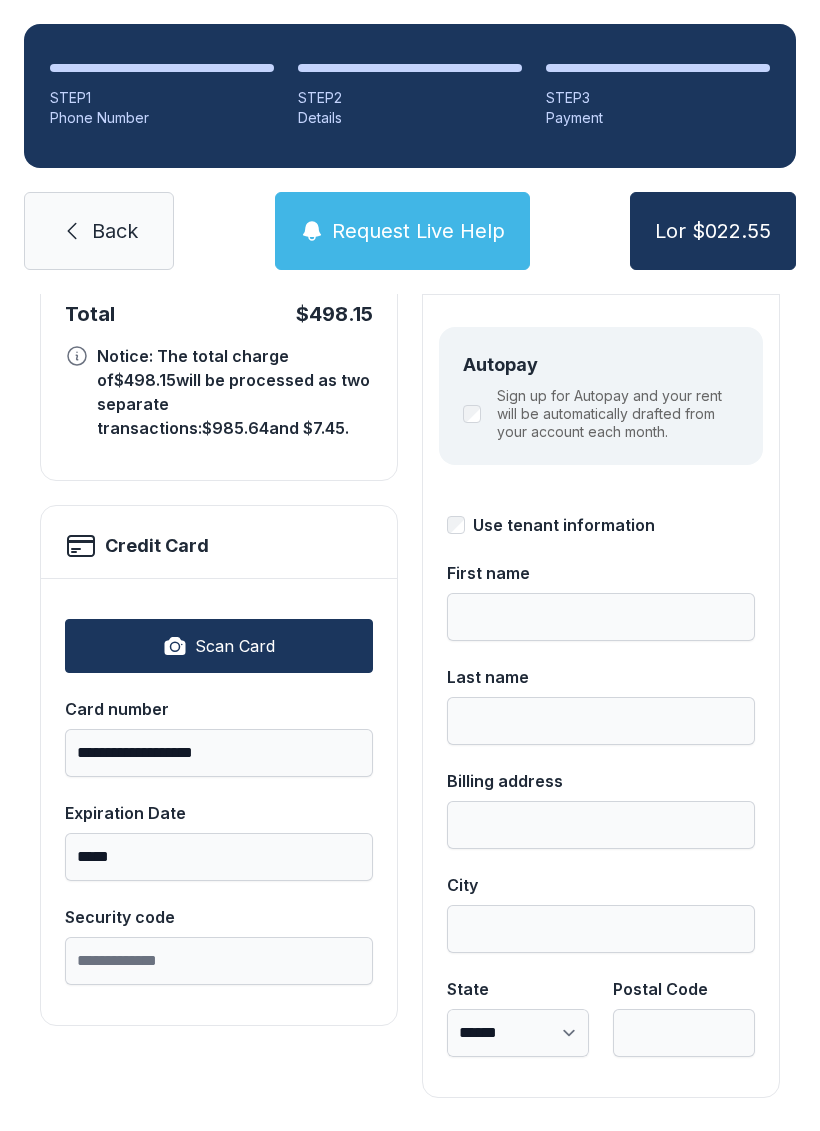 scroll, scrollTop: 218, scrollLeft: 0, axis: vertical 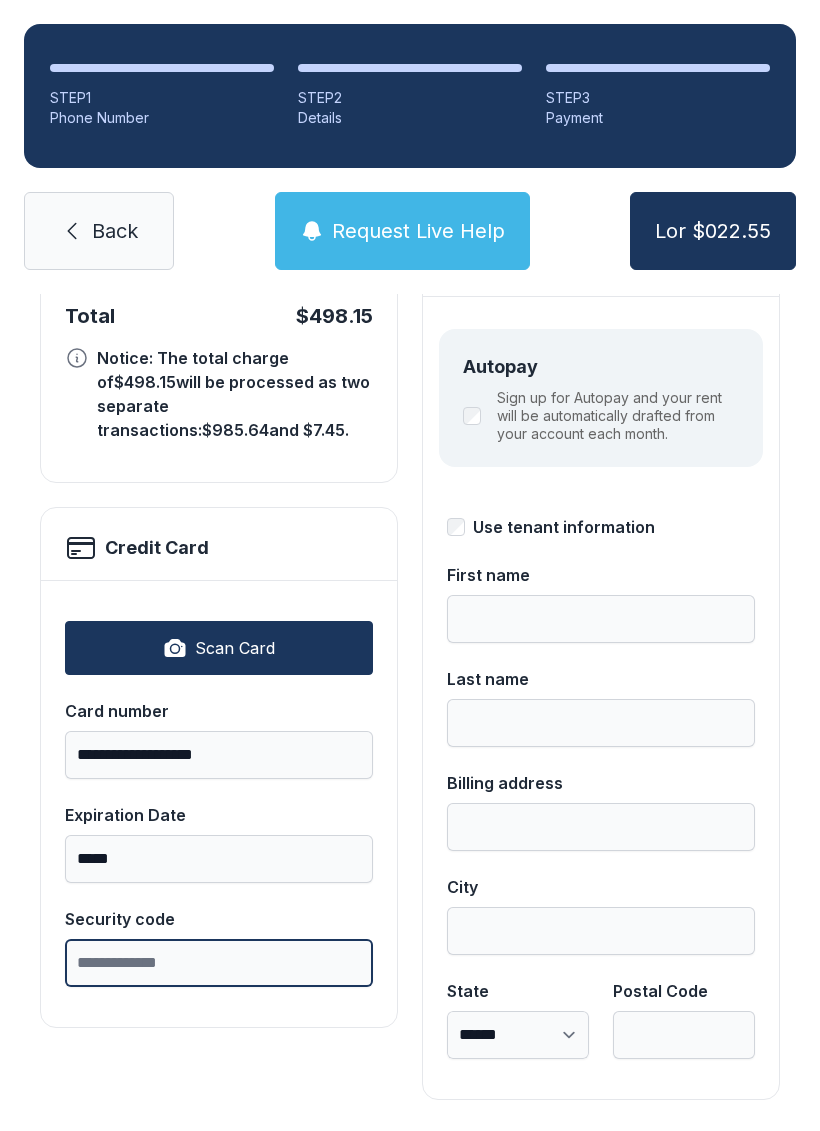 click on "Security code" at bounding box center (219, 963) 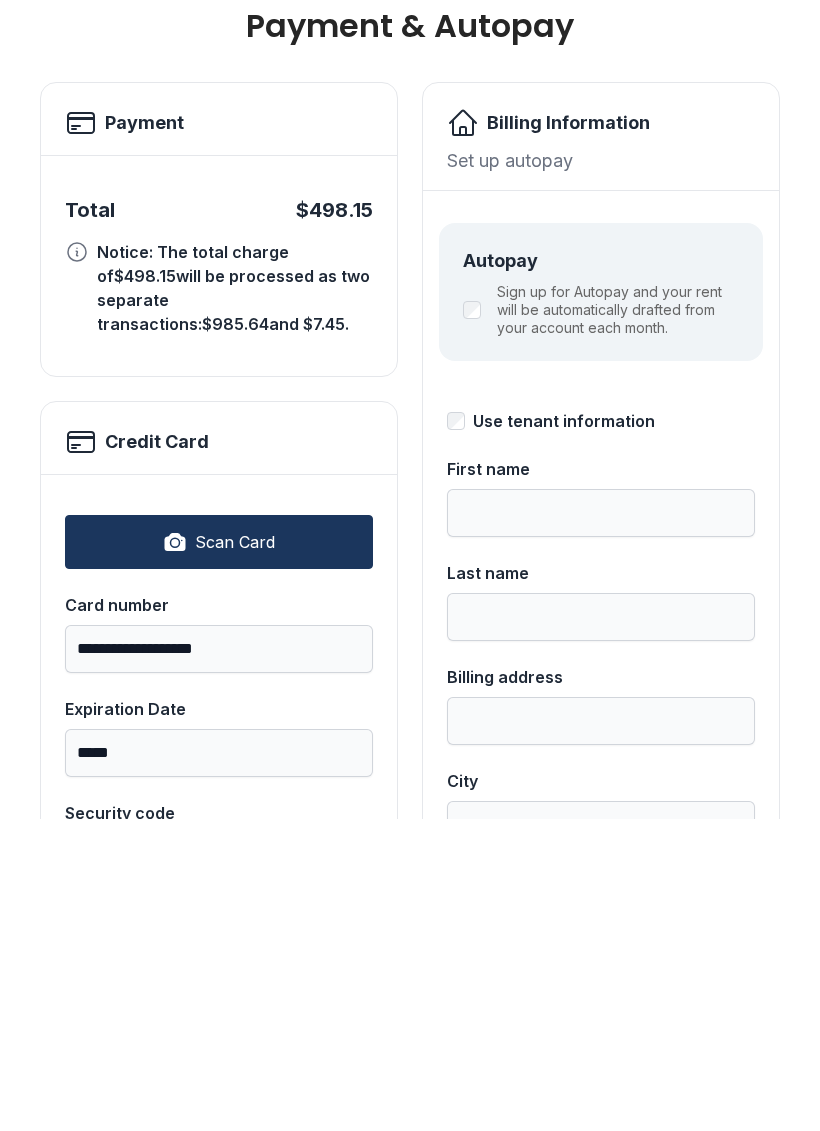 scroll, scrollTop: 10, scrollLeft: 0, axis: vertical 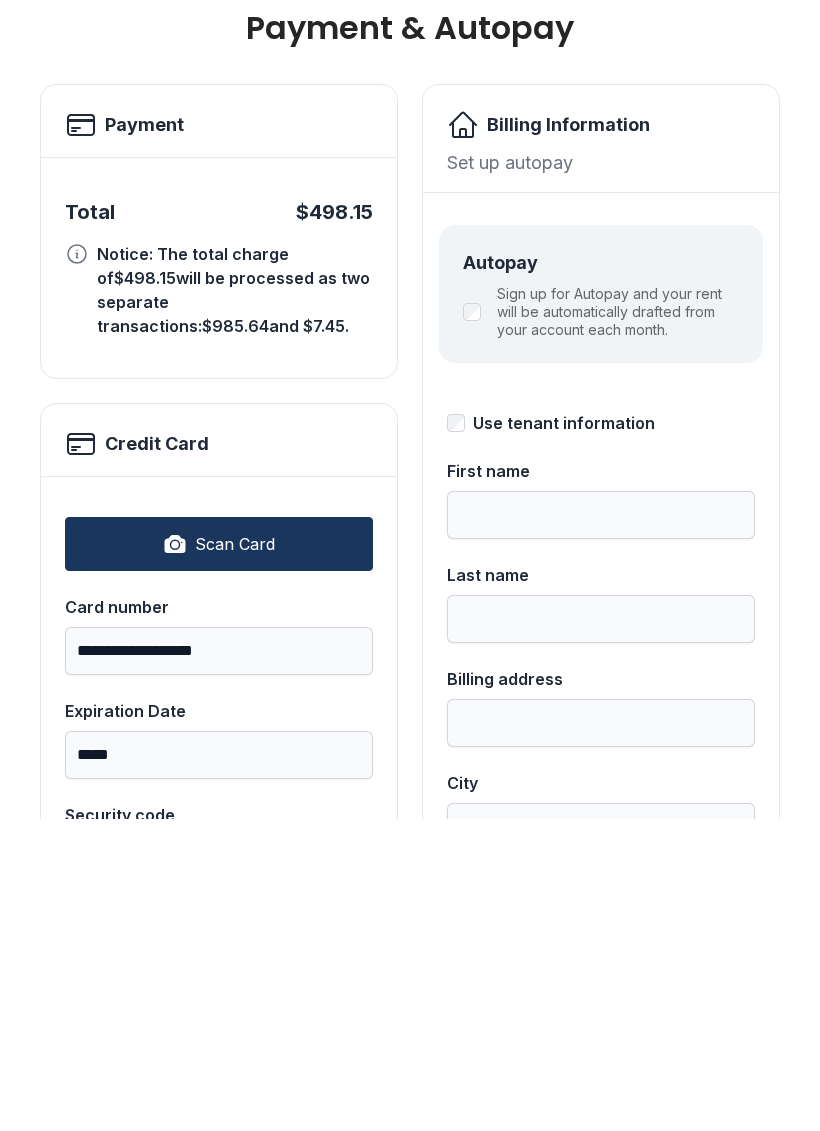 type on "***" 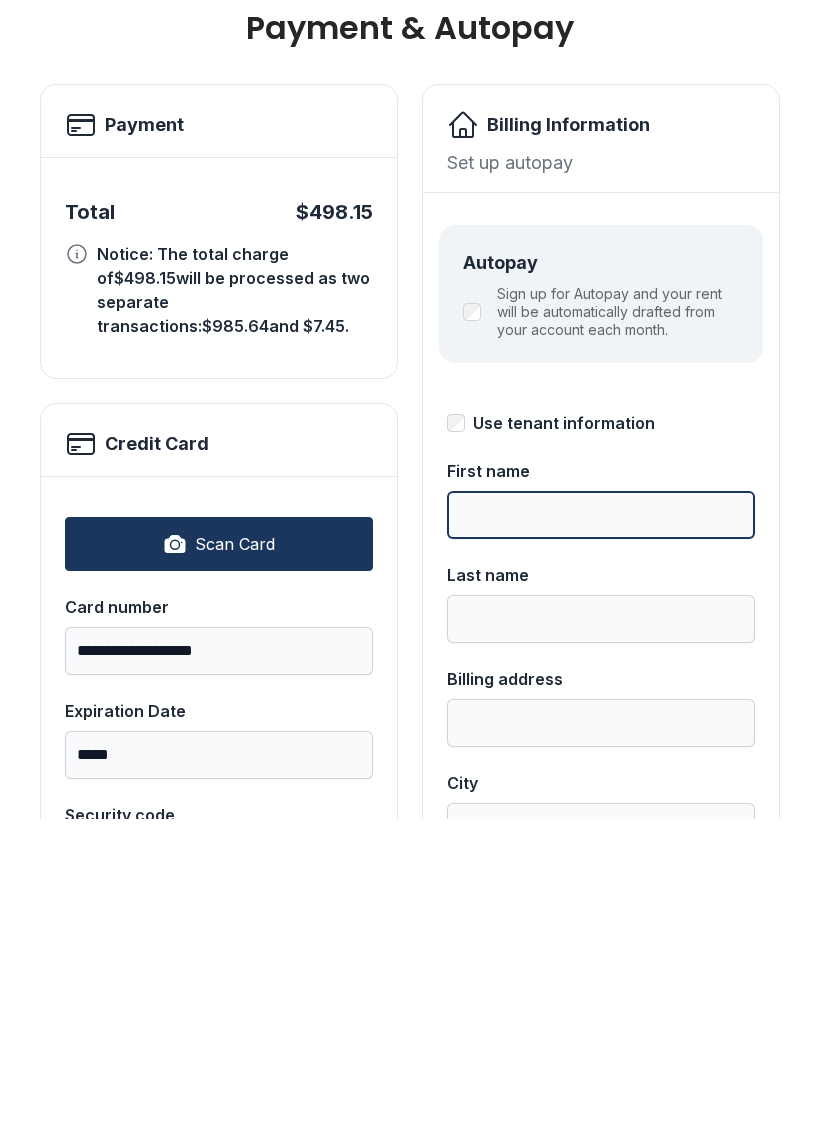 click on "First name" at bounding box center (601, 827) 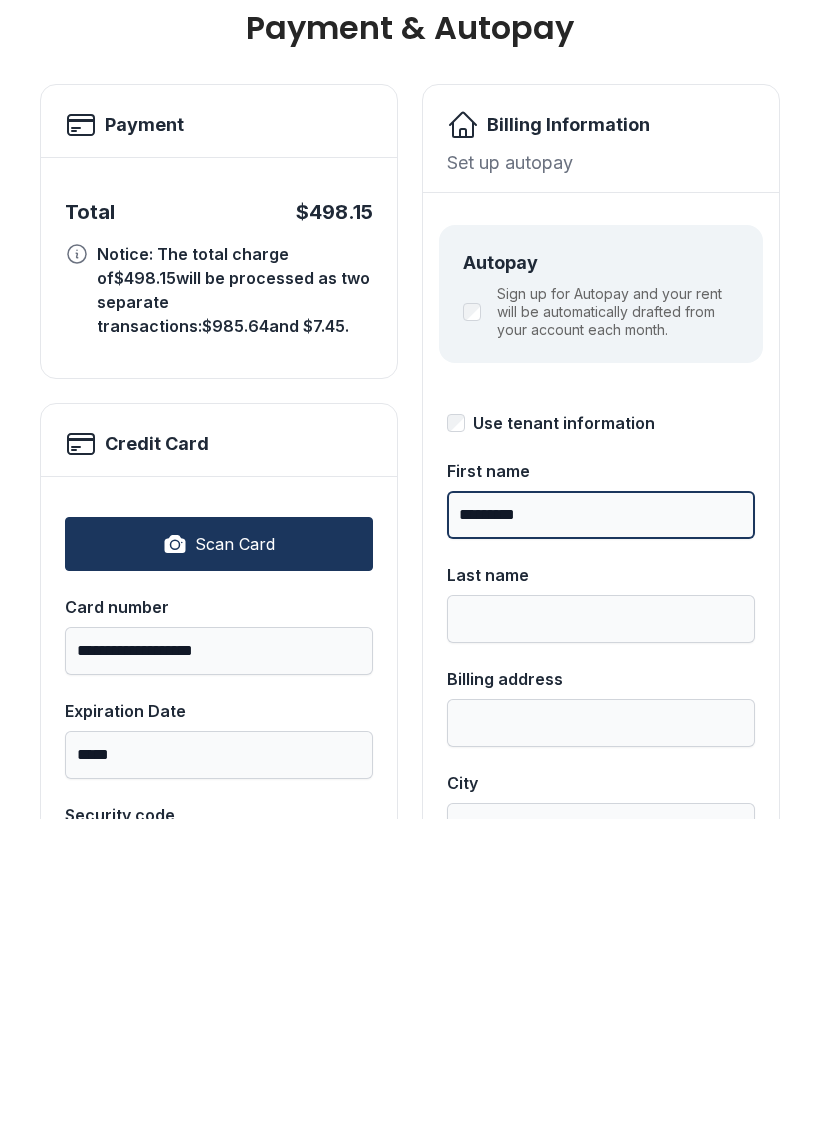 type on "*********" 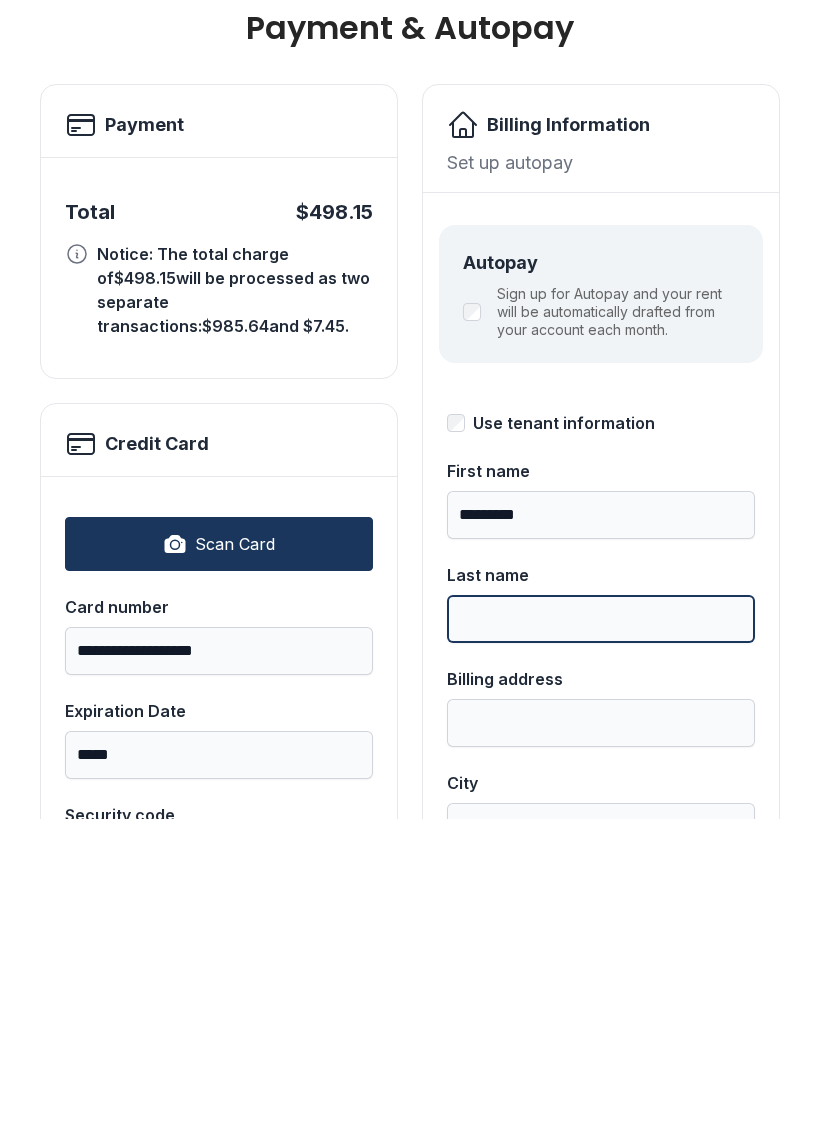 click on "Last name" at bounding box center [601, 931] 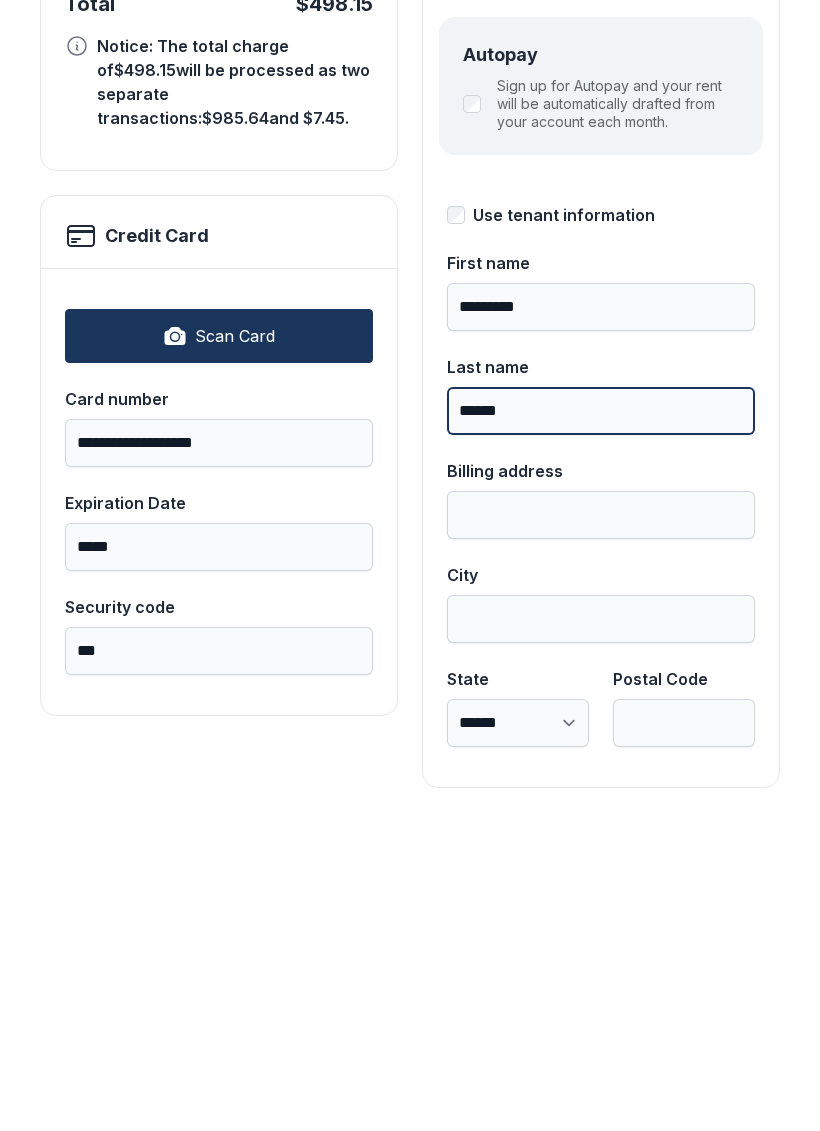 scroll, scrollTop: 218, scrollLeft: 0, axis: vertical 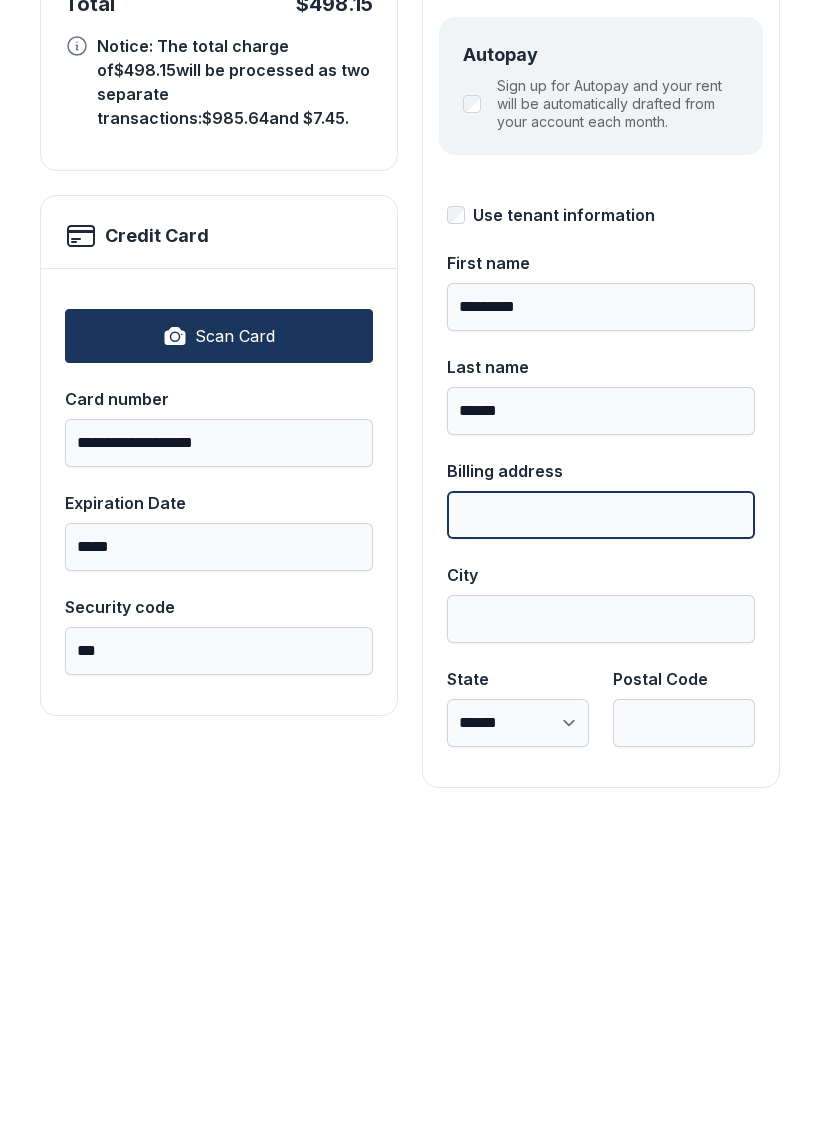 click on "Billing address" at bounding box center (601, 827) 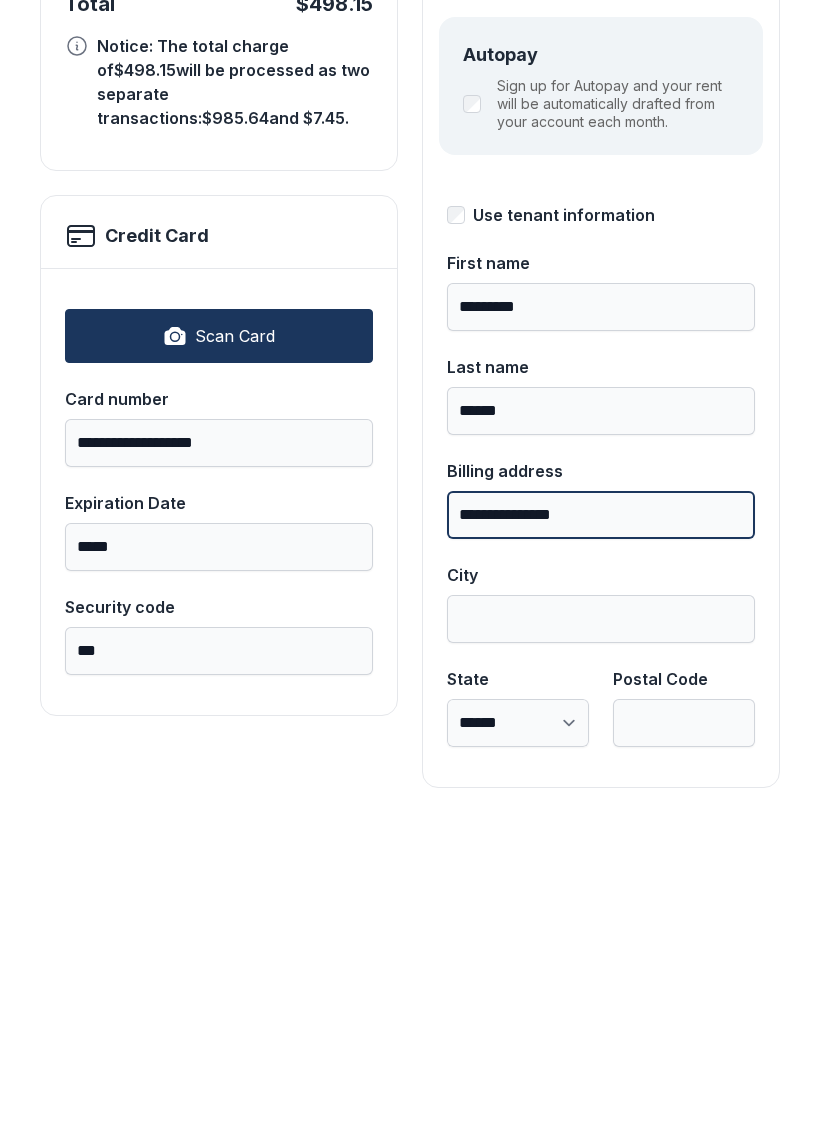 type on "**********" 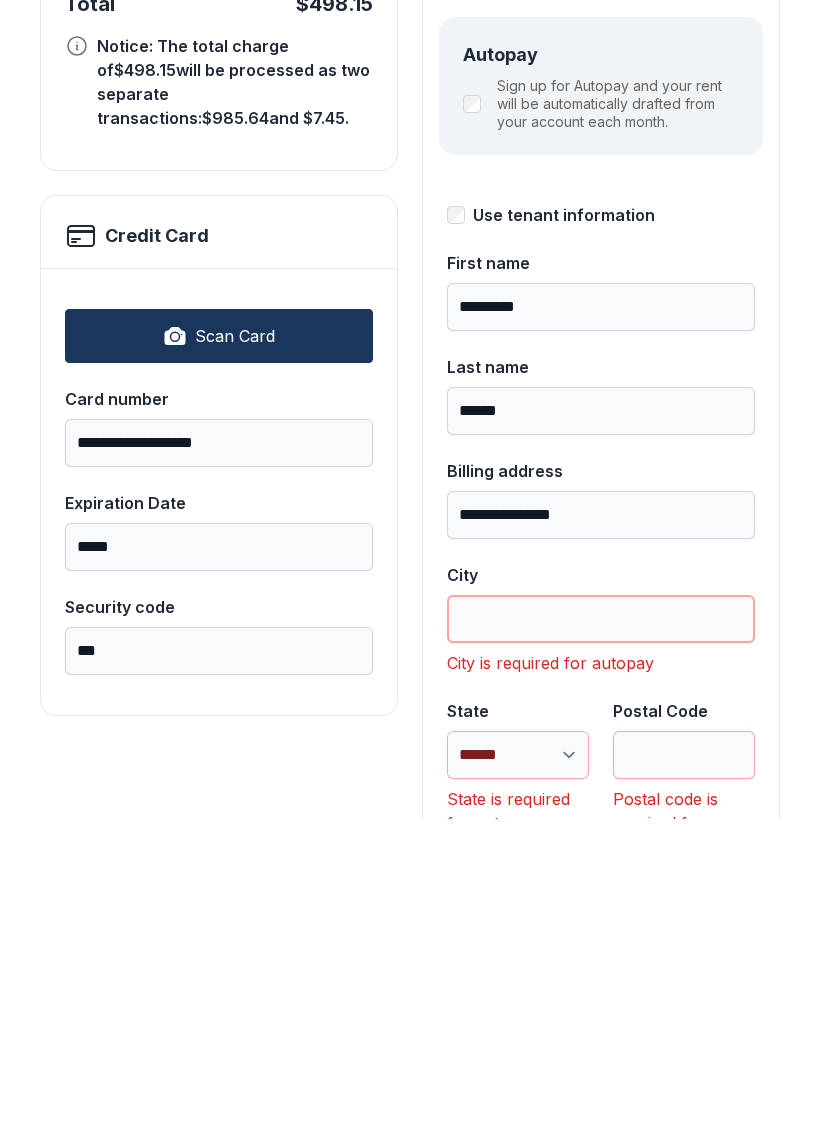 click on "Lor $022.55" at bounding box center (713, 231) 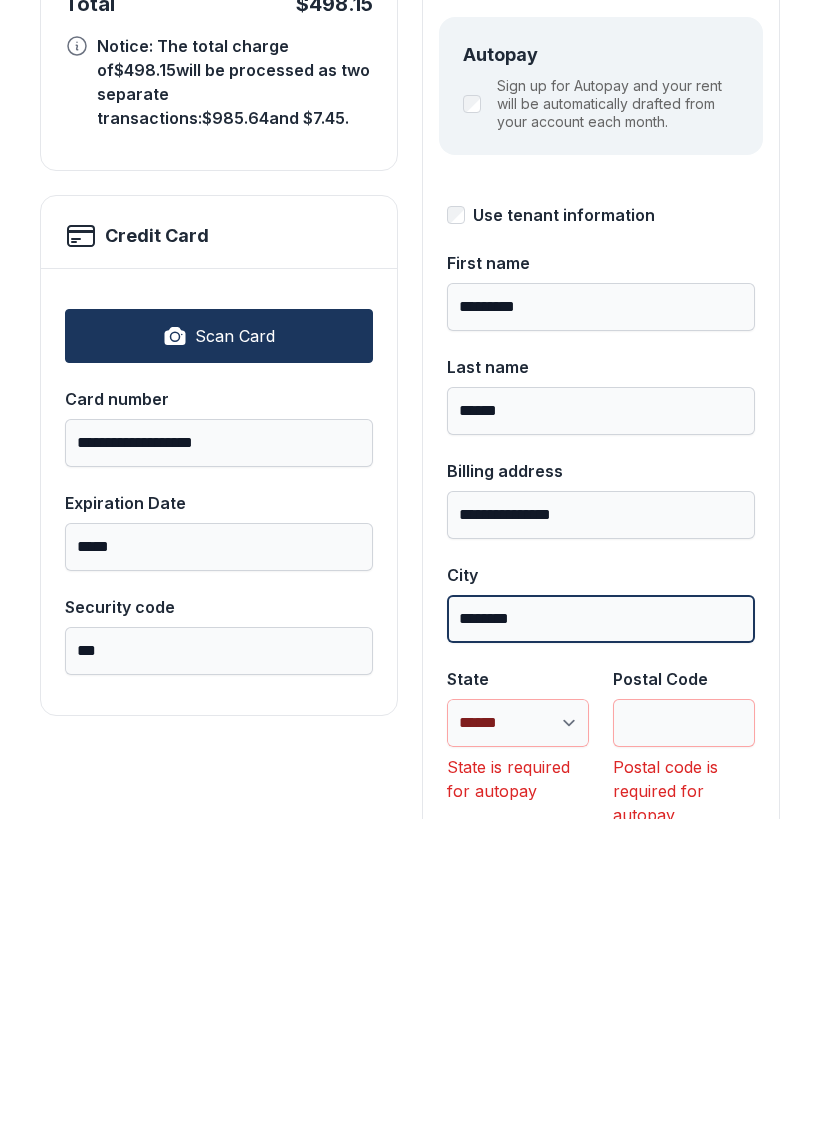 type on "********" 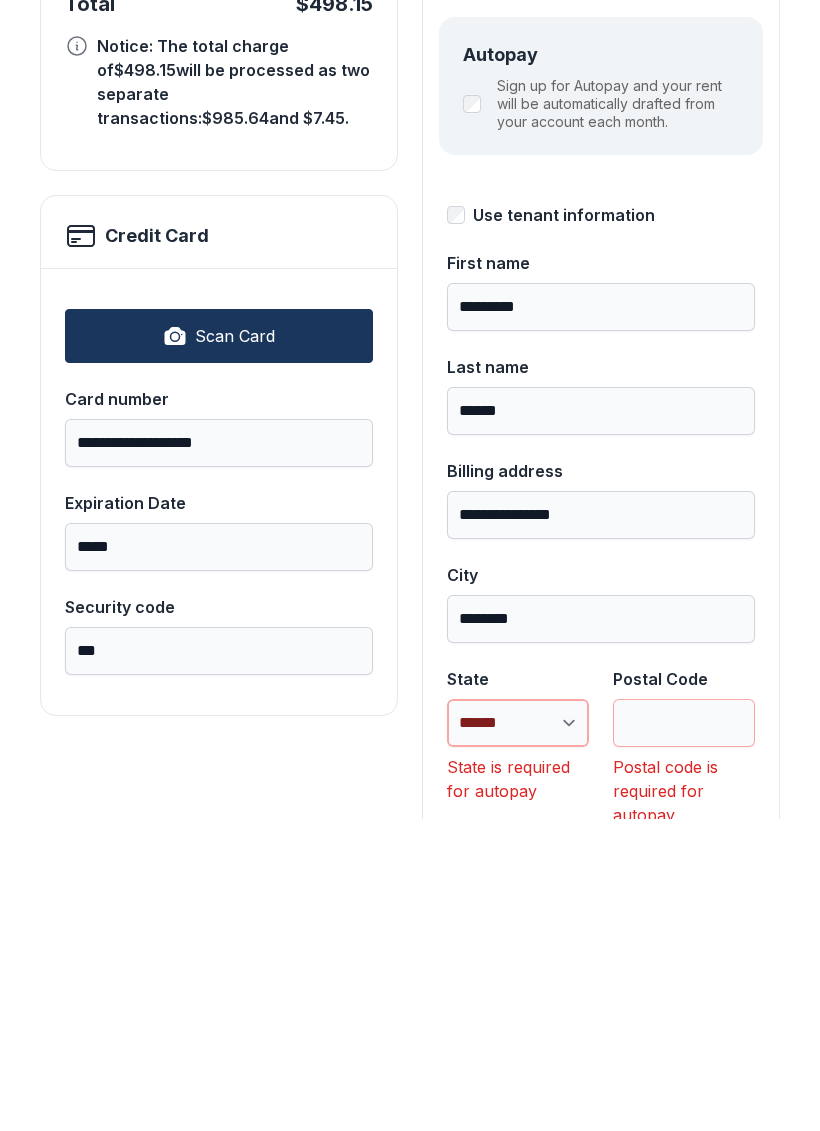 click on "**********" at bounding box center (518, 1035) 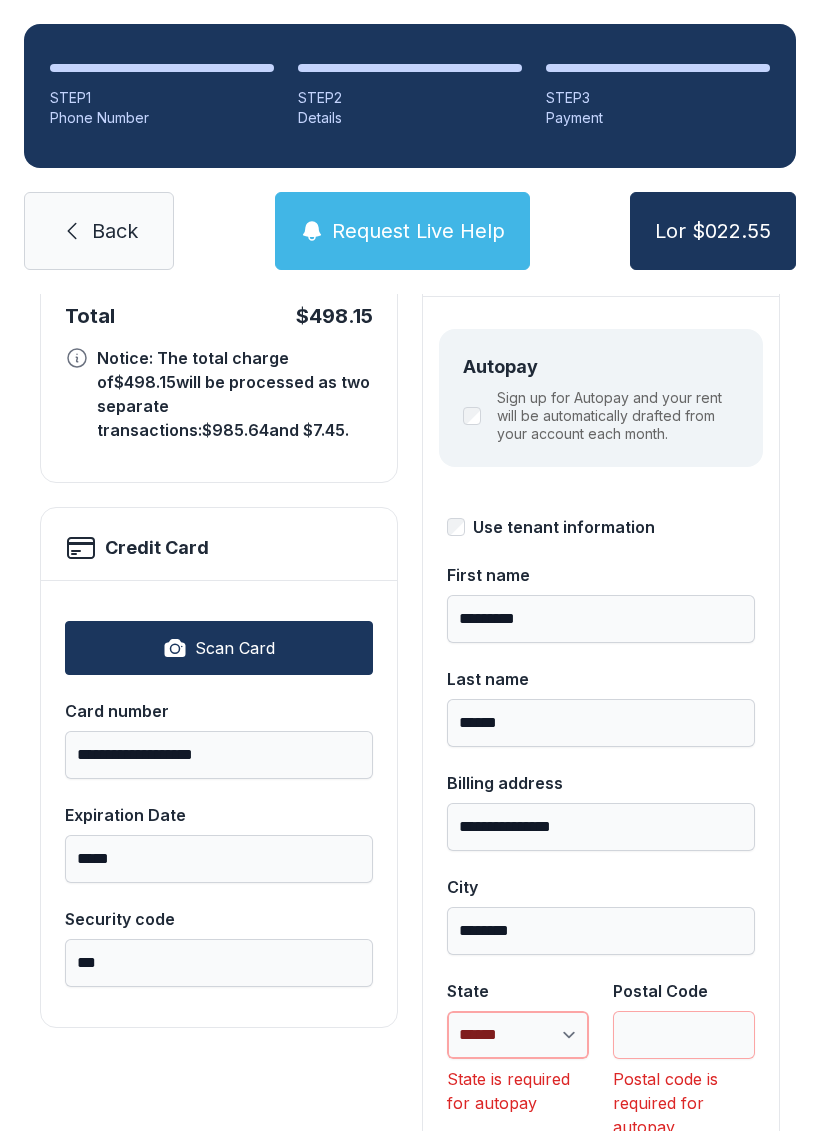 select on "**" 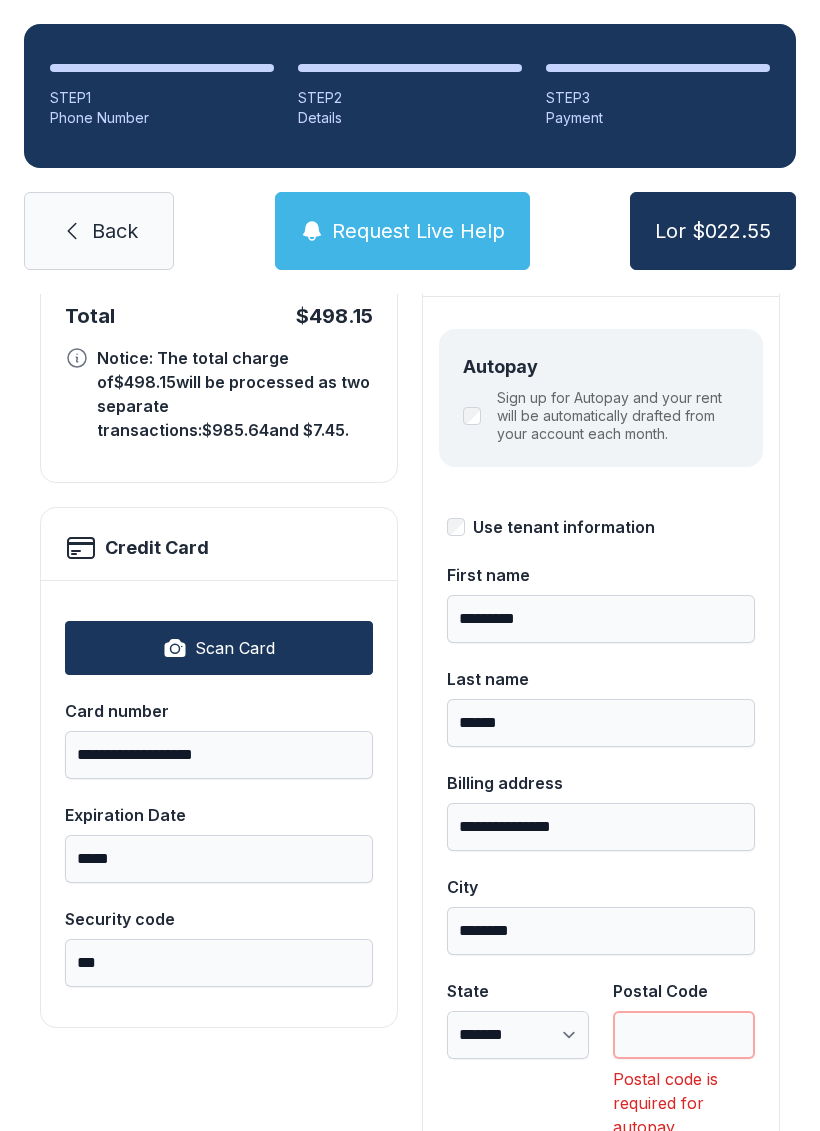 click on "Postal Code" at bounding box center [684, 1035] 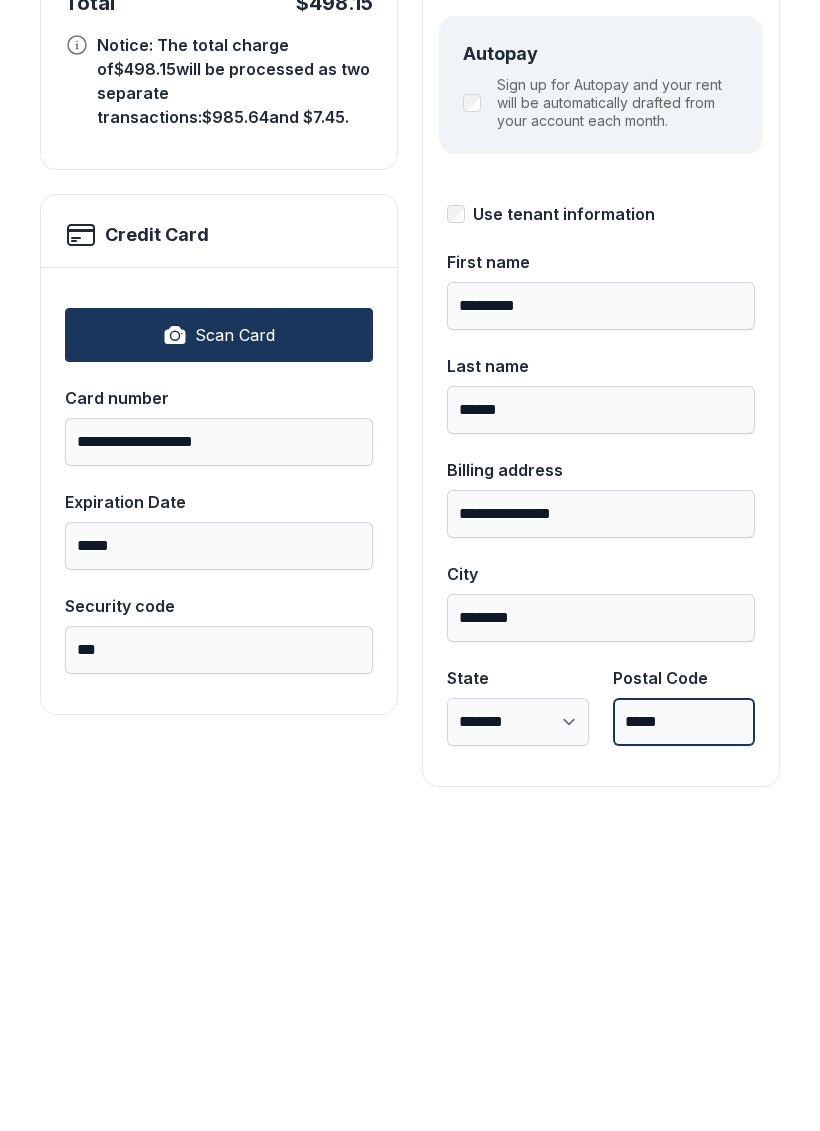 scroll, scrollTop: 218, scrollLeft: 0, axis: vertical 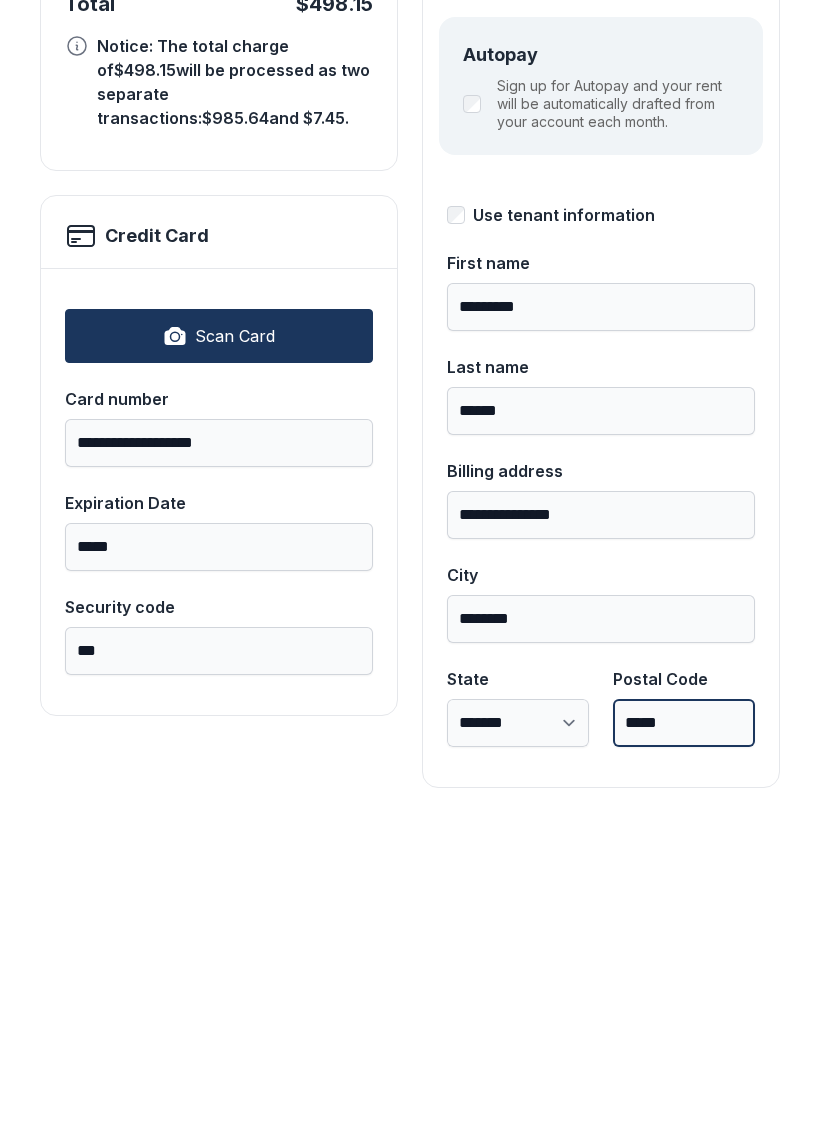 type on "*****" 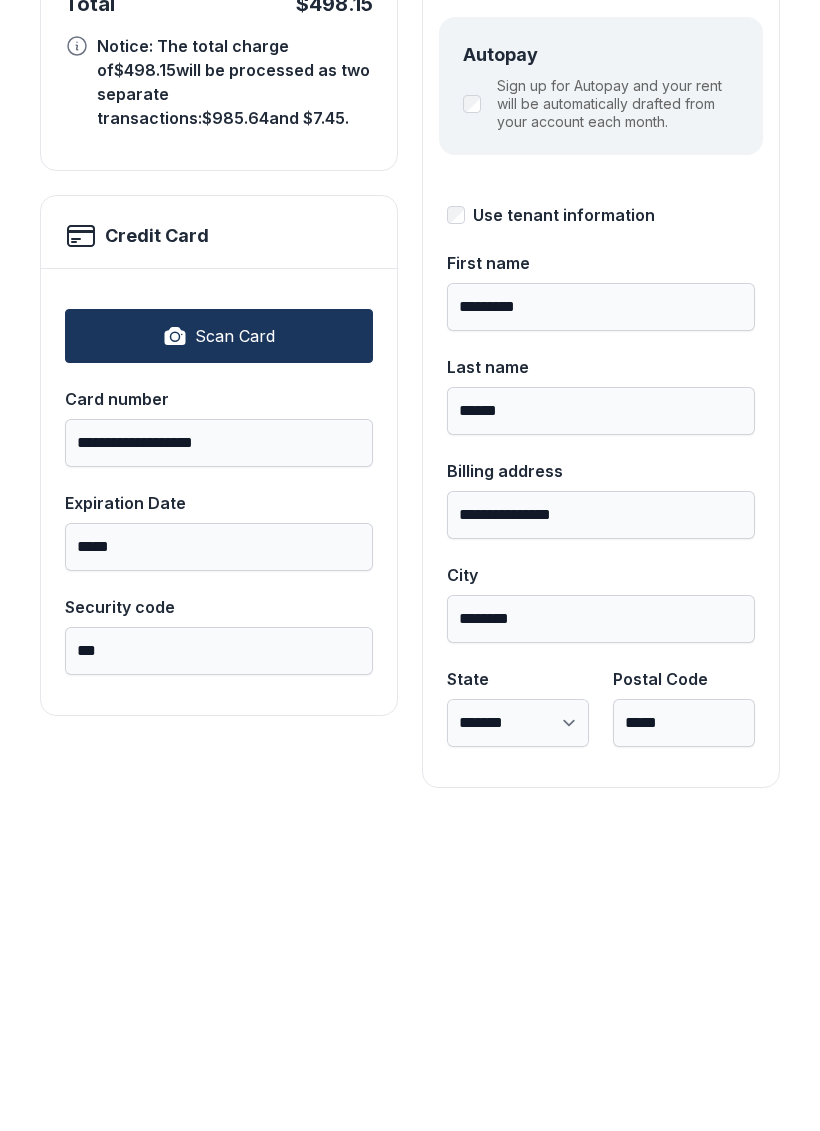 click on "**********" at bounding box center (410, 628) 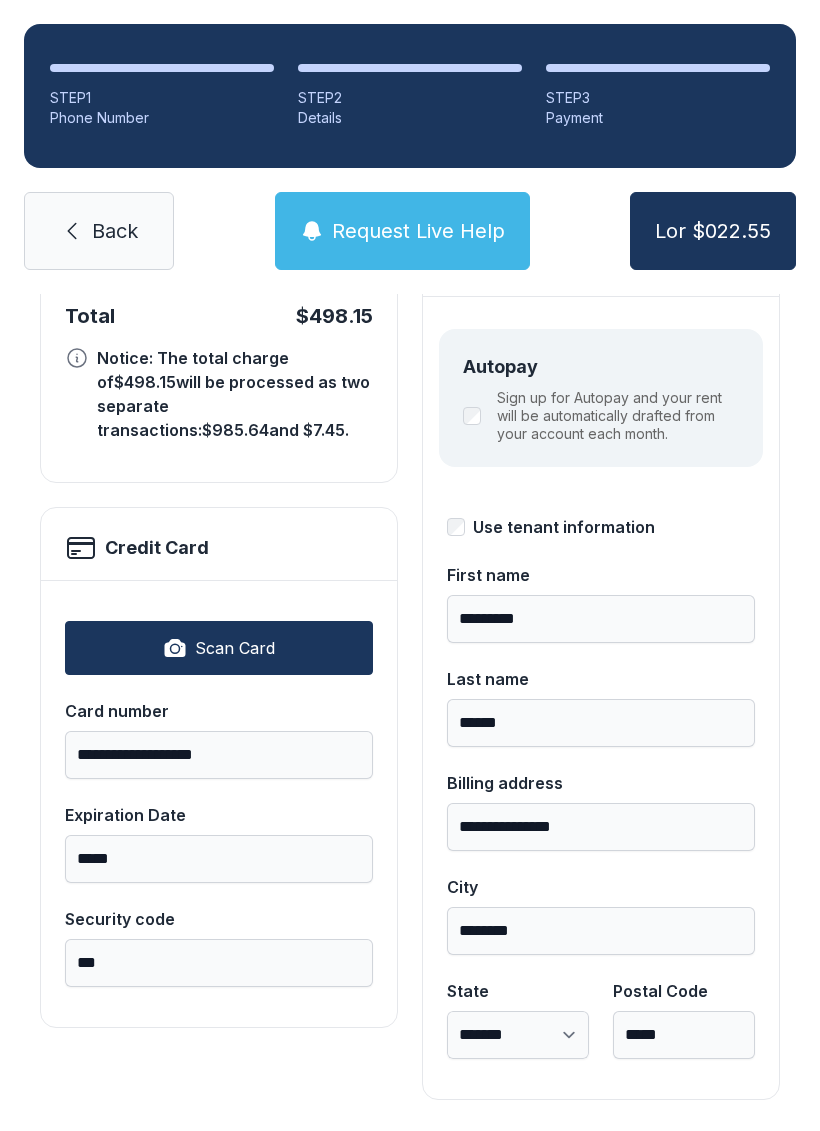 click on "Lor $022.55" at bounding box center (713, 231) 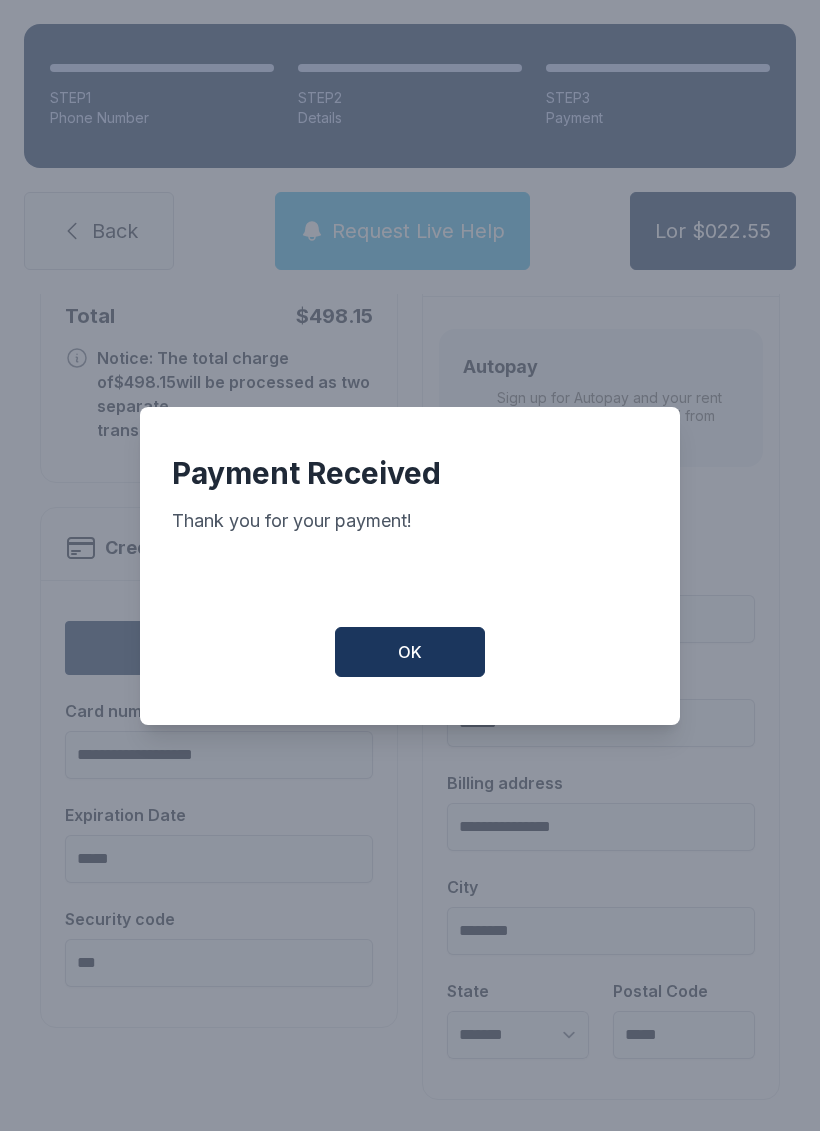 click on "OK" at bounding box center (410, 652) 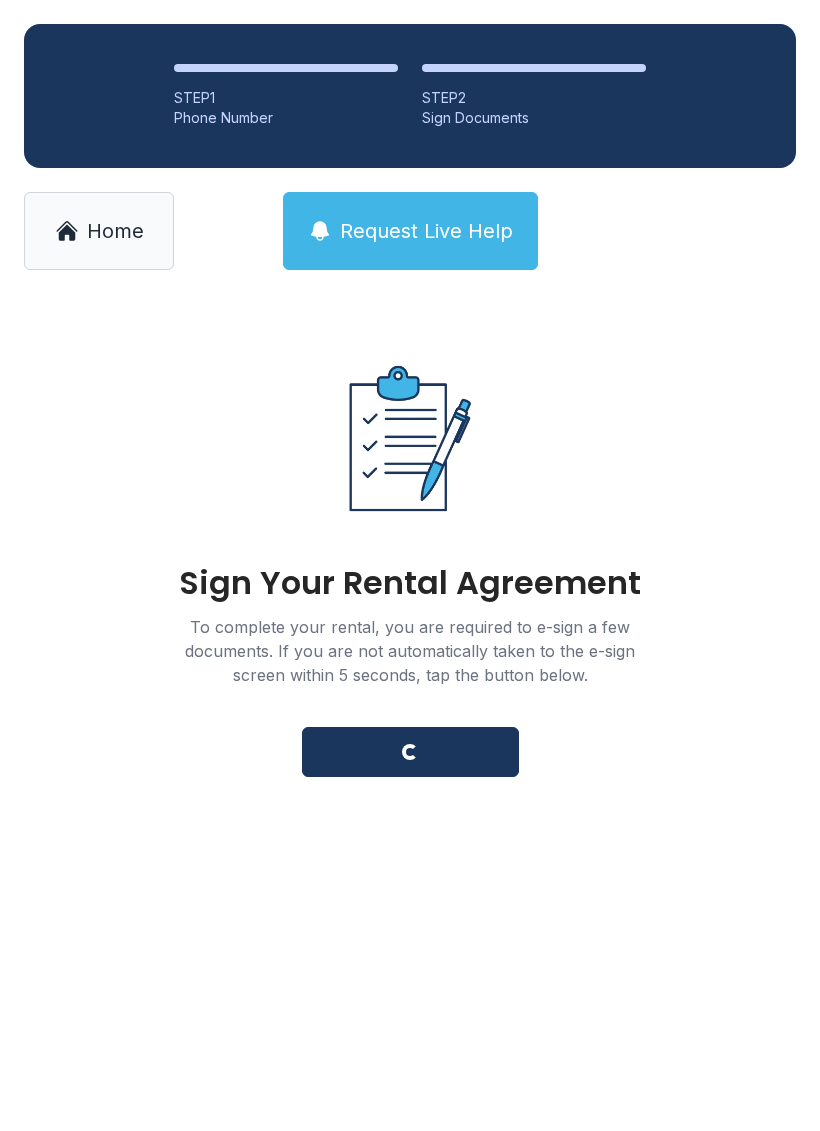 scroll, scrollTop: 0, scrollLeft: 0, axis: both 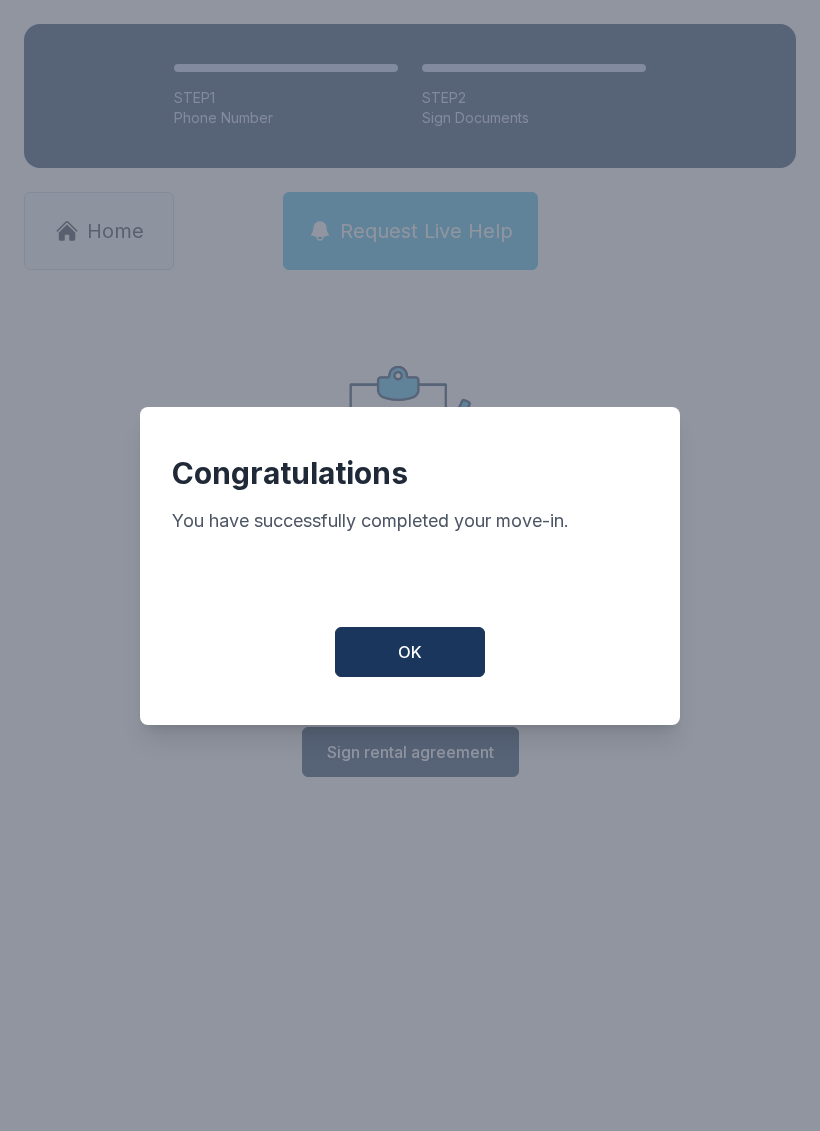 click on "OK" at bounding box center [410, 652] 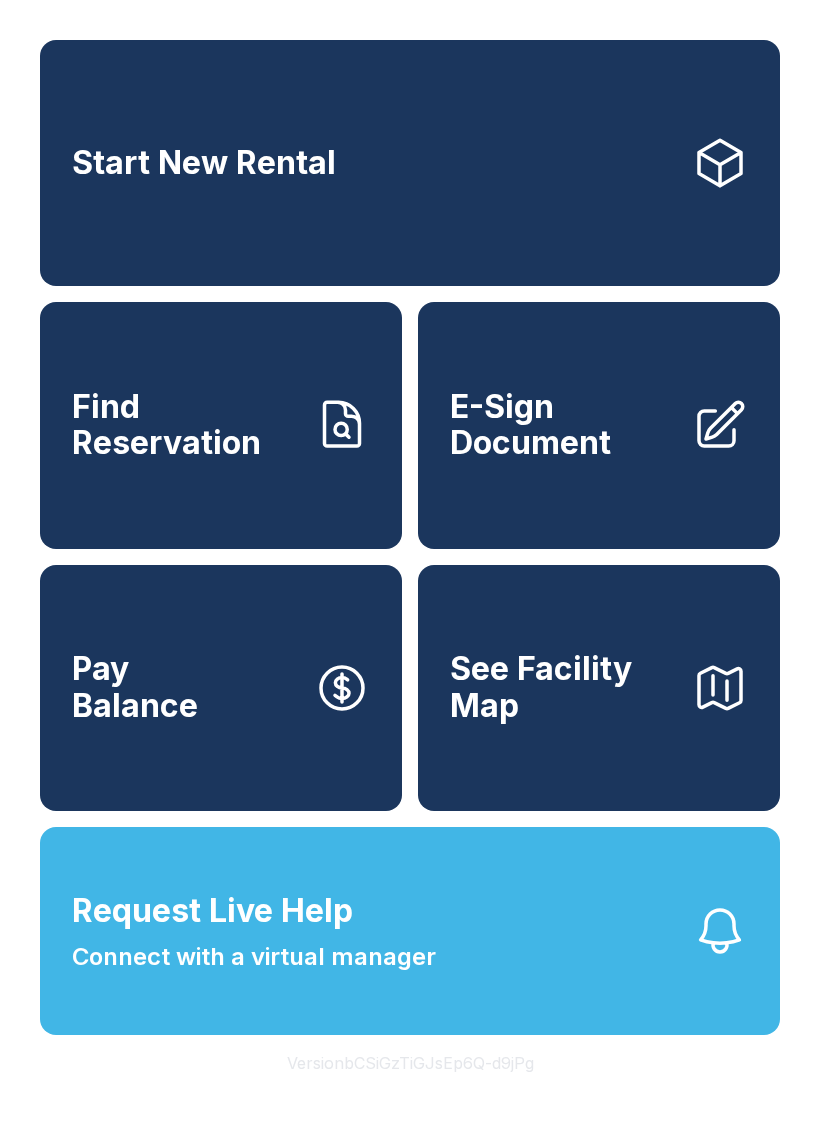 click on "E-Sign Document" at bounding box center [563, 425] 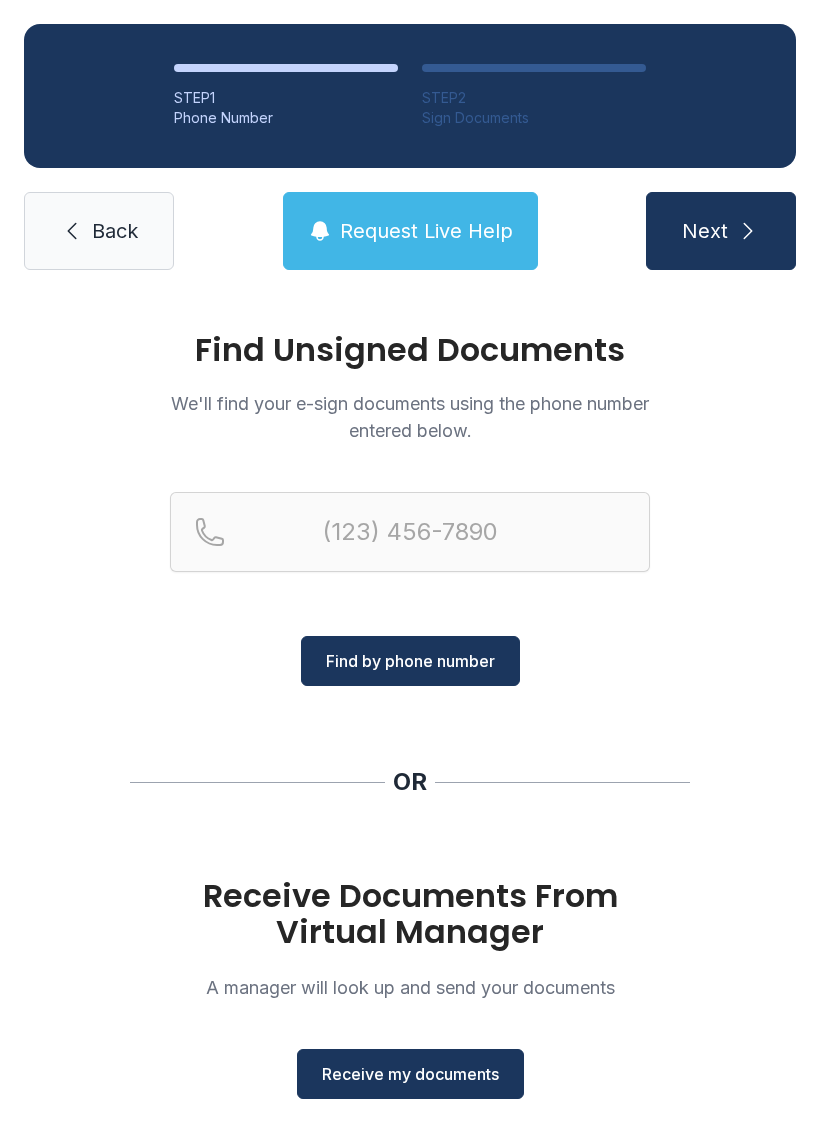 click on "Receive my documents" at bounding box center (410, 1074) 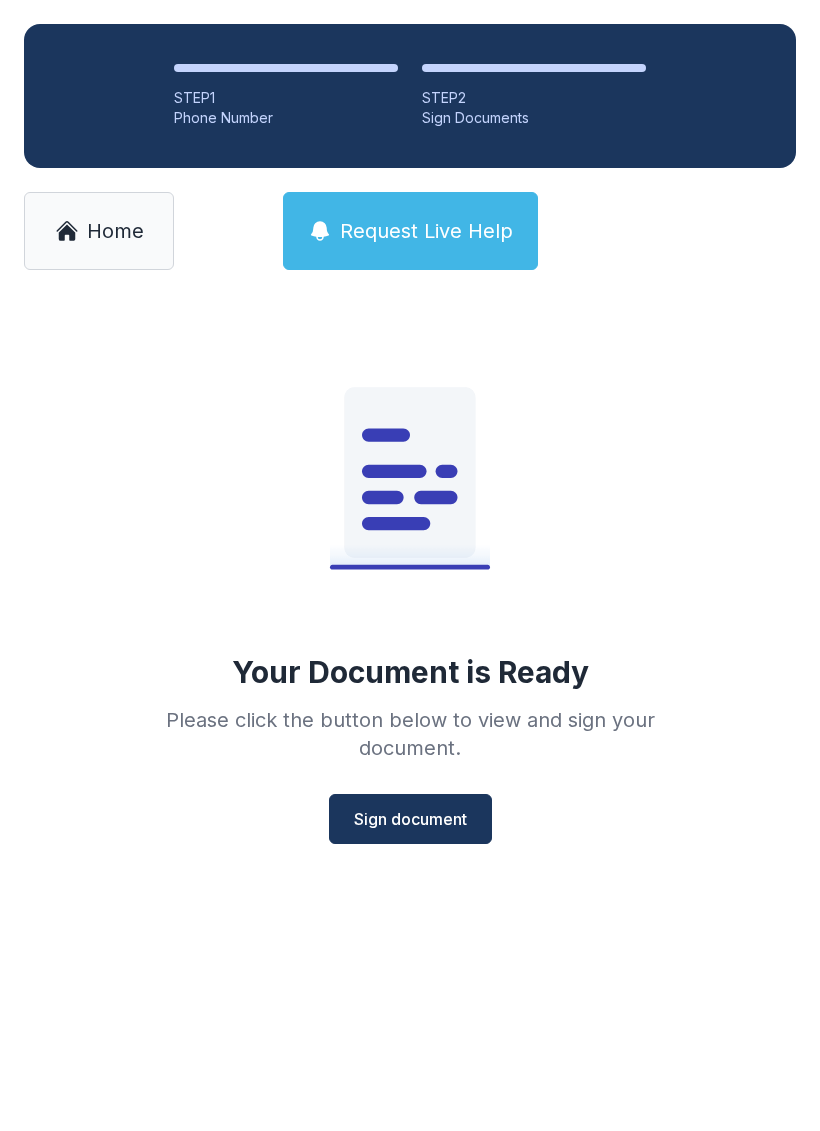 click on "Sign document" at bounding box center (410, 819) 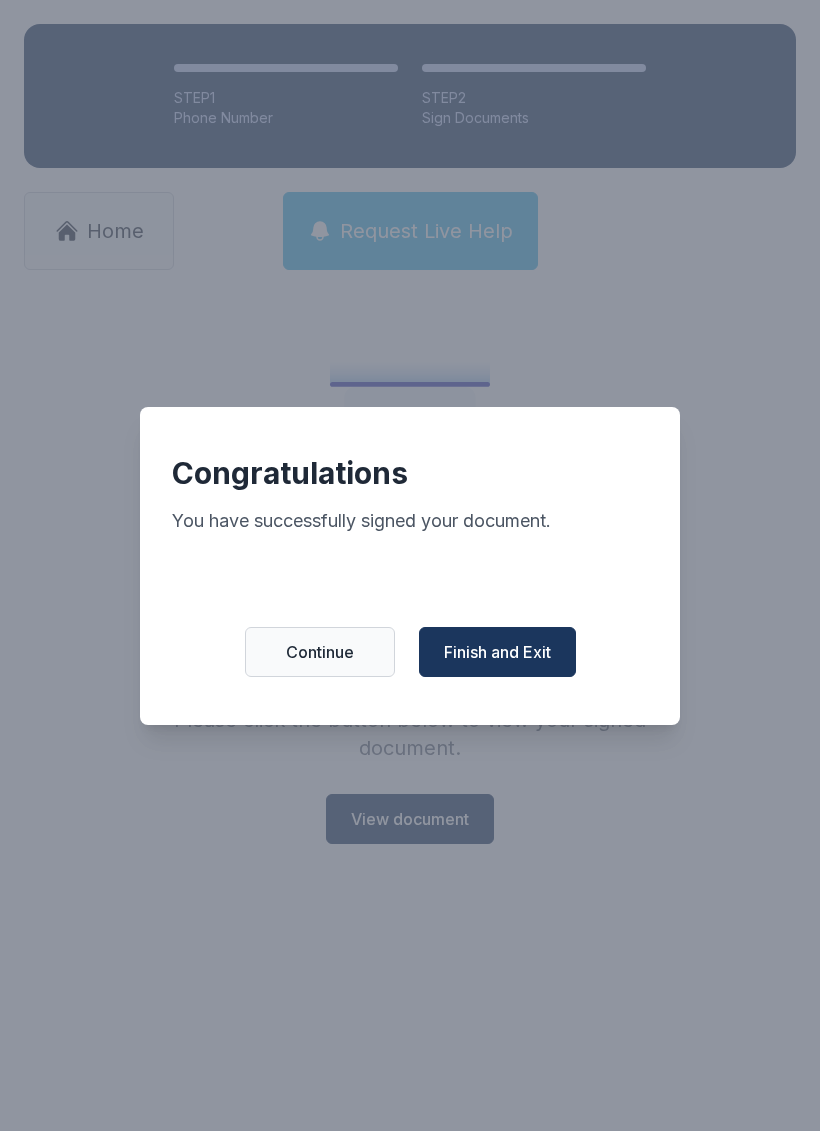 click on "Finish and Exit" at bounding box center (497, 652) 